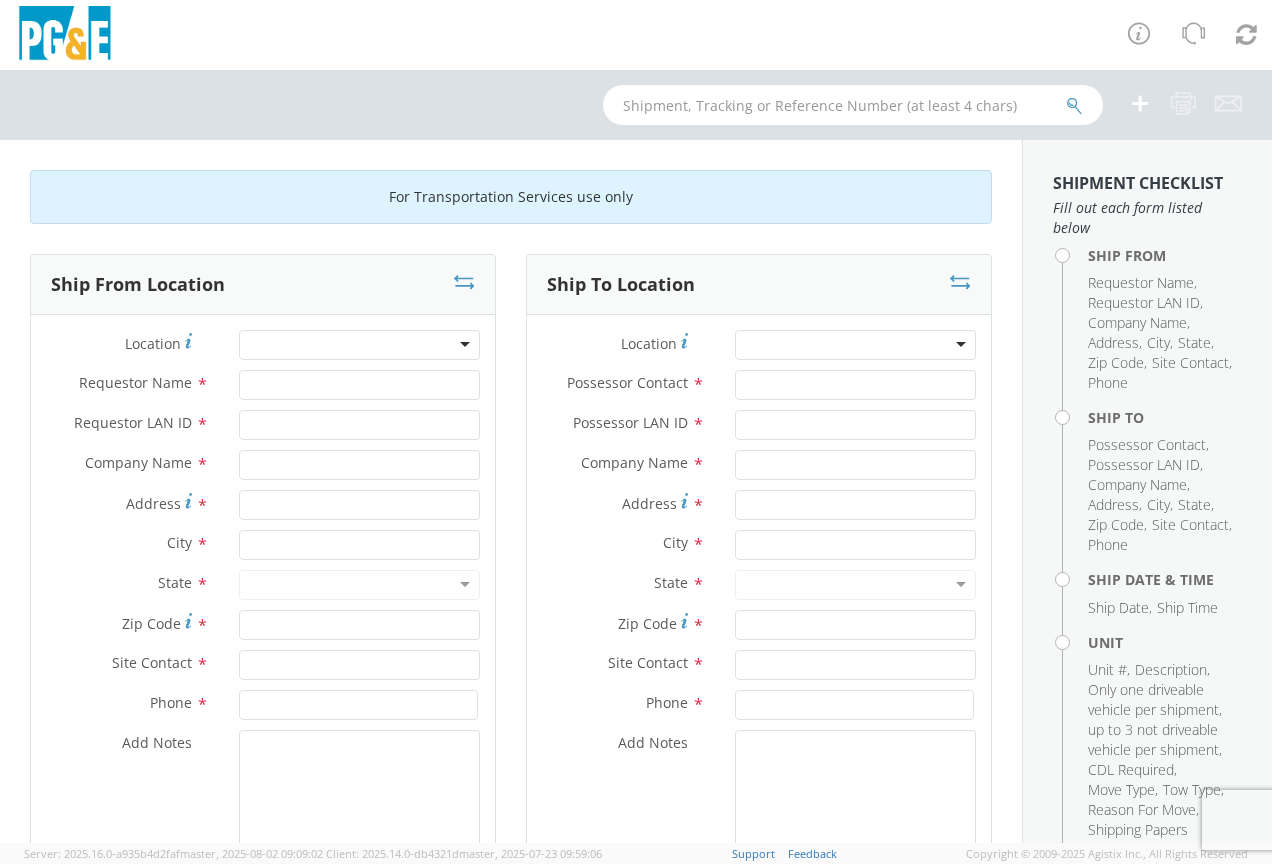 scroll, scrollTop: 0, scrollLeft: 0, axis: both 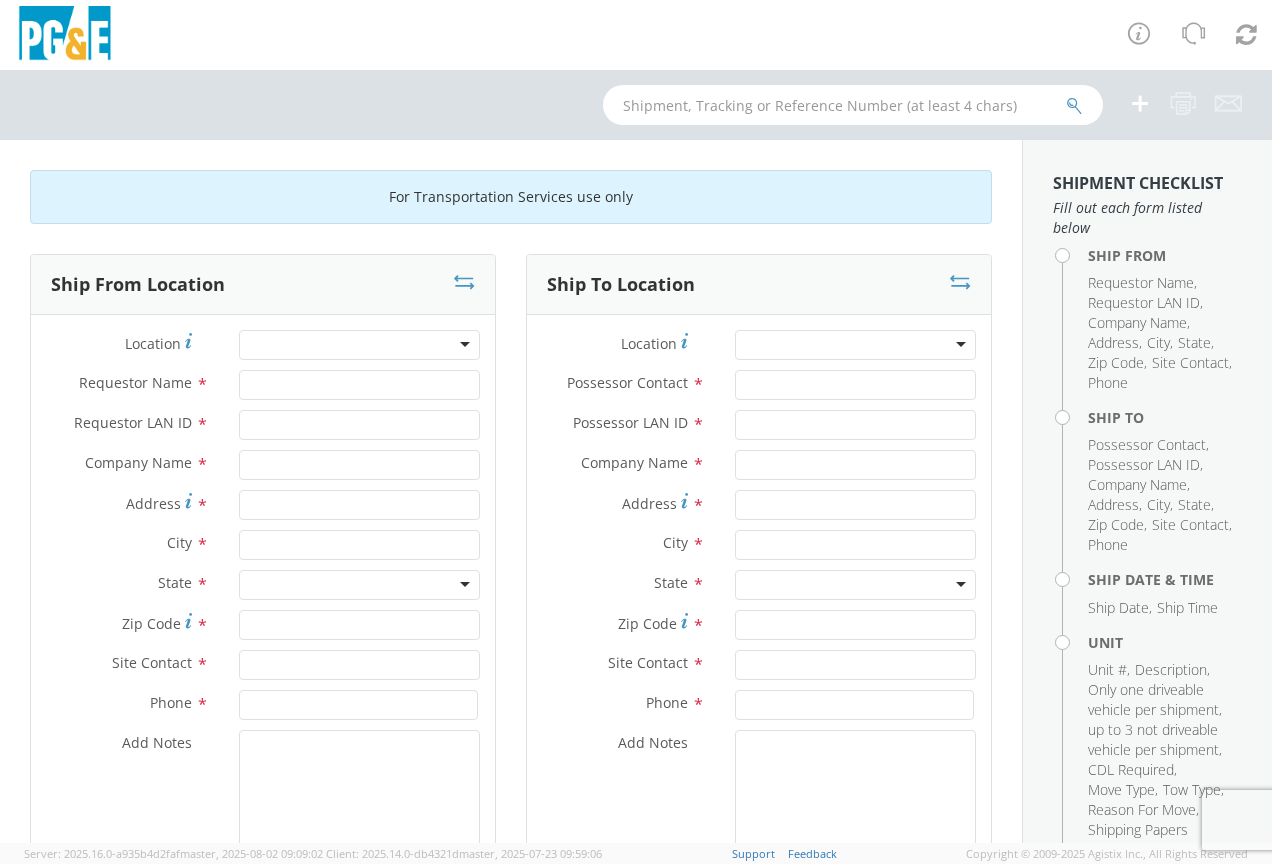 click at bounding box center [359, 345] 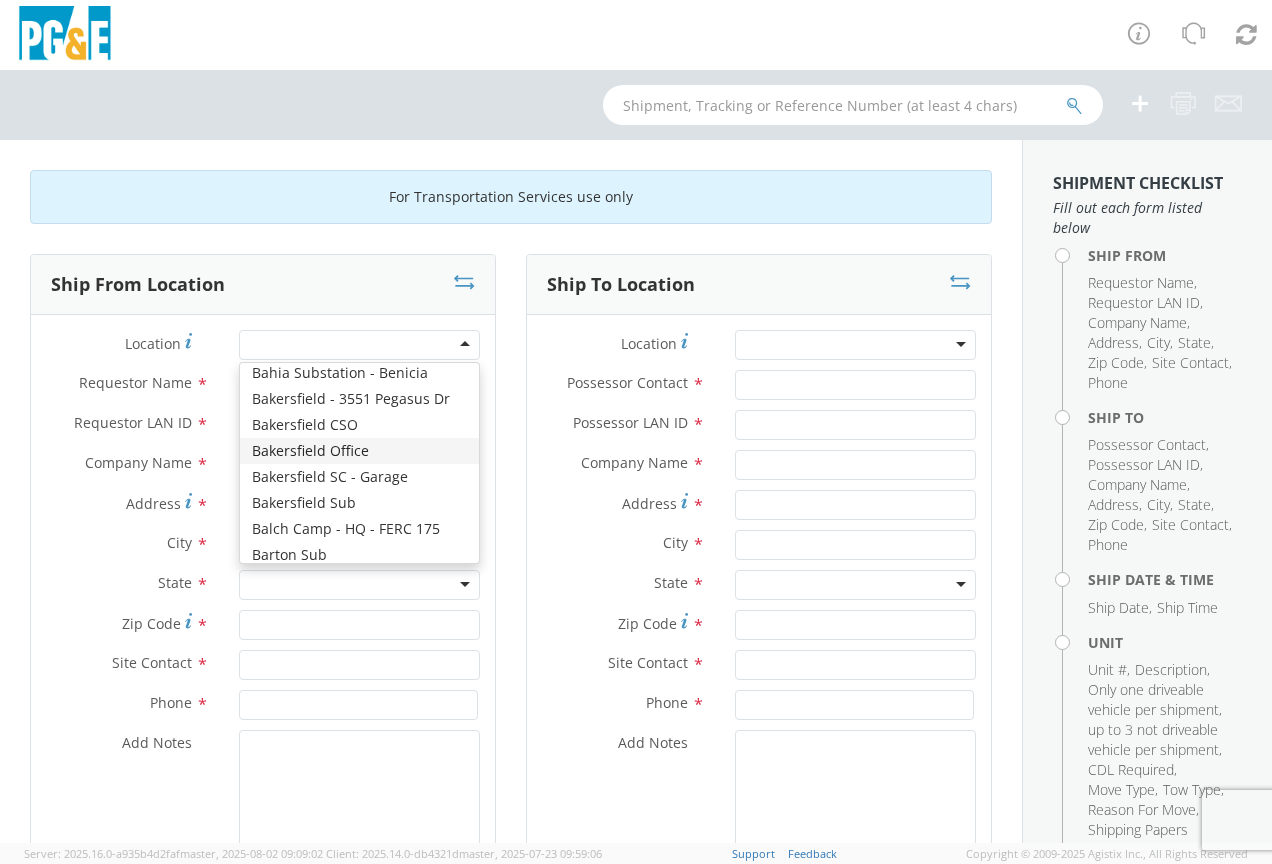 scroll, scrollTop: 800, scrollLeft: 0, axis: vertical 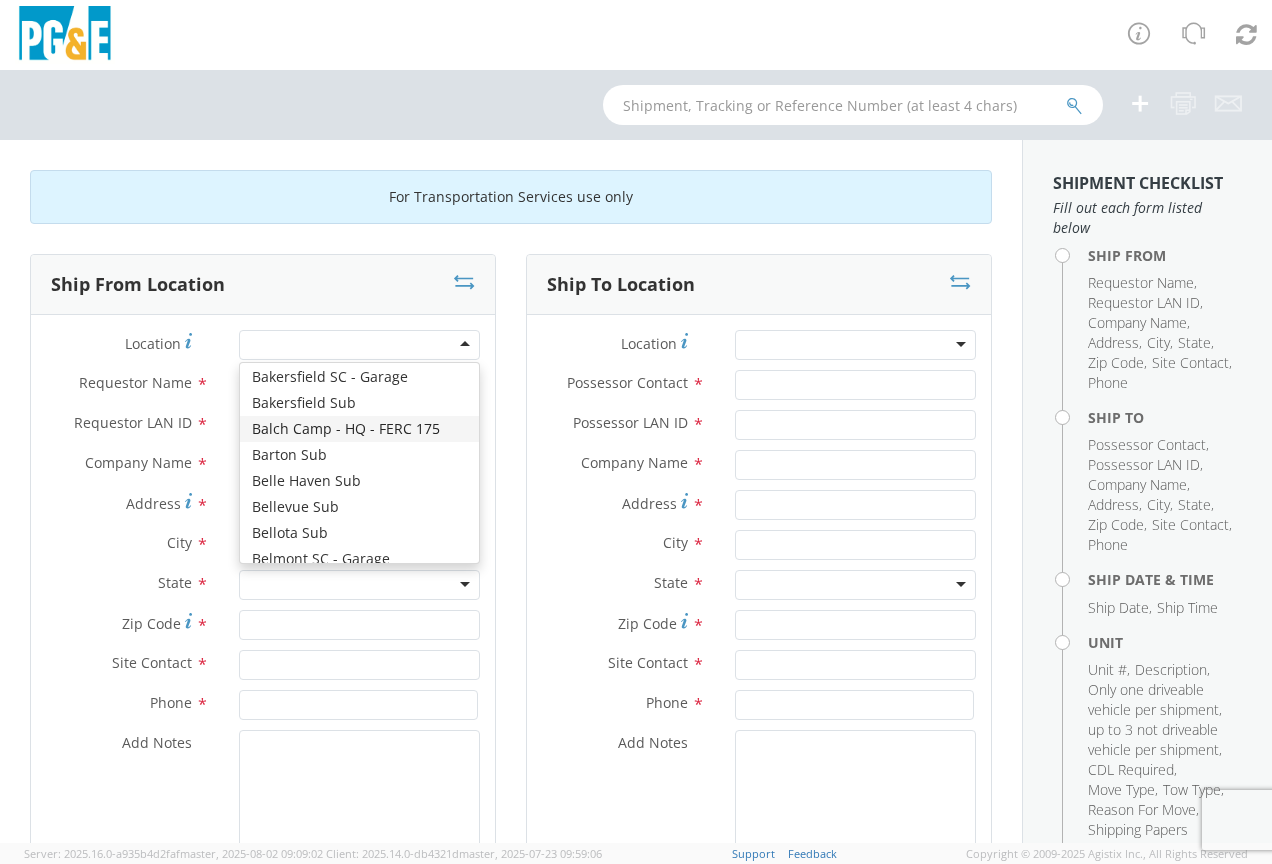 type on "PG&E" 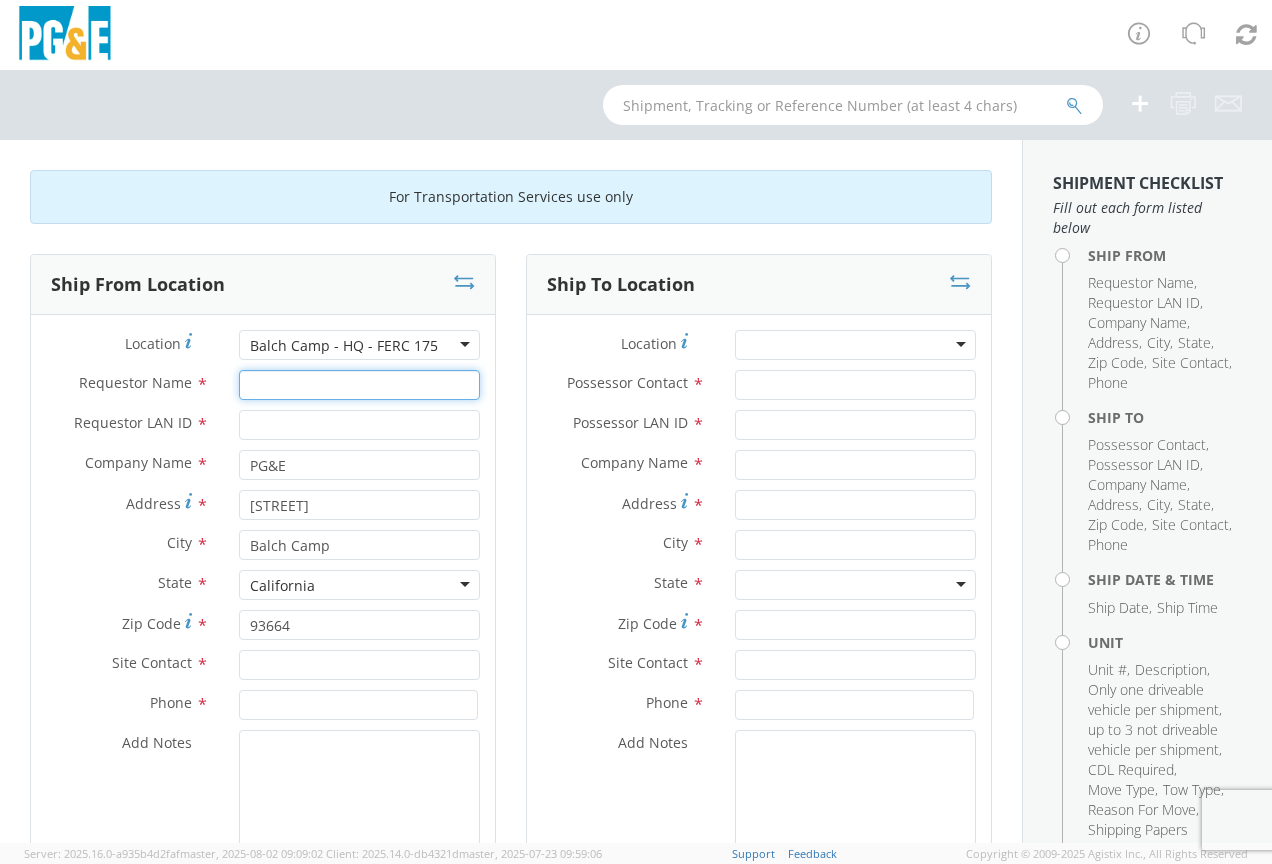 click on "Requestor Name        *" at bounding box center [359, 385] 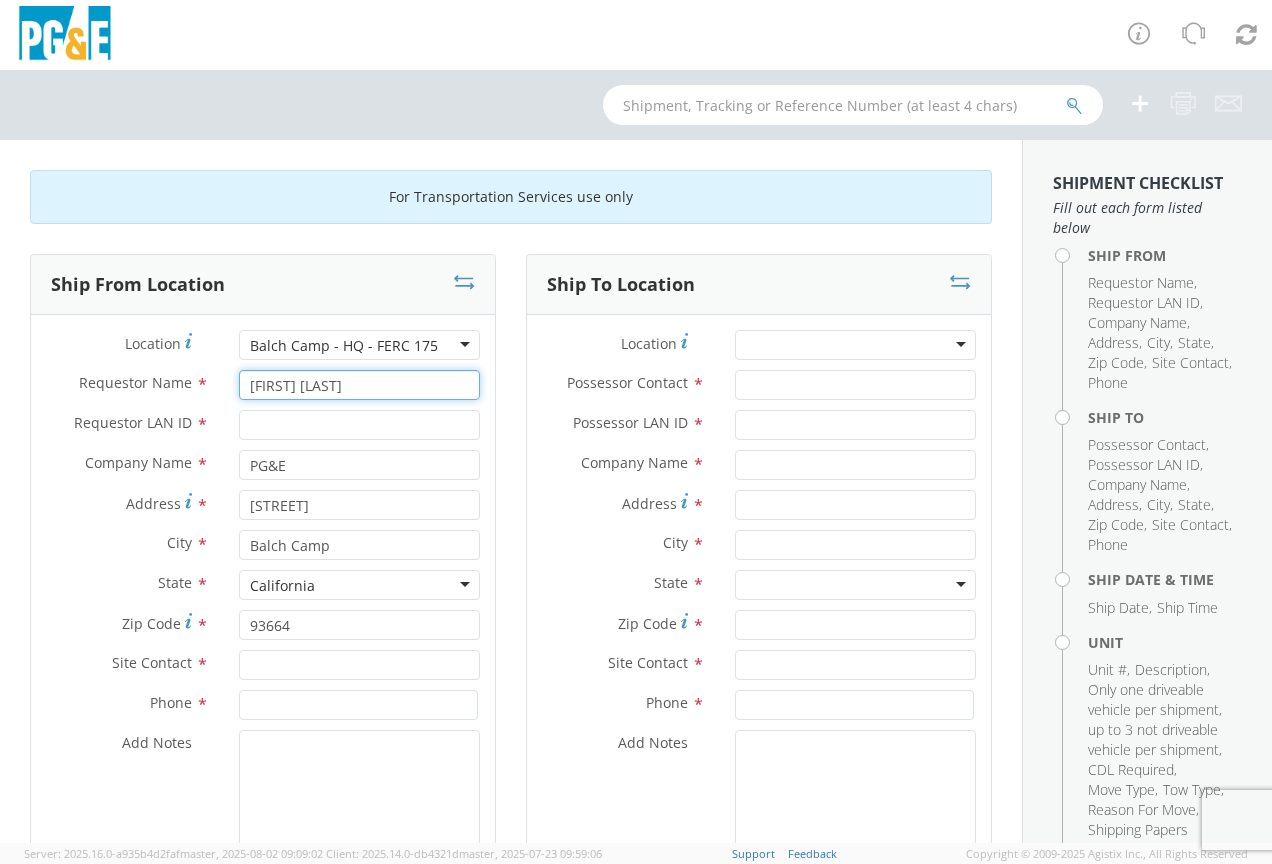 type on "[FIRST] [LAST]" 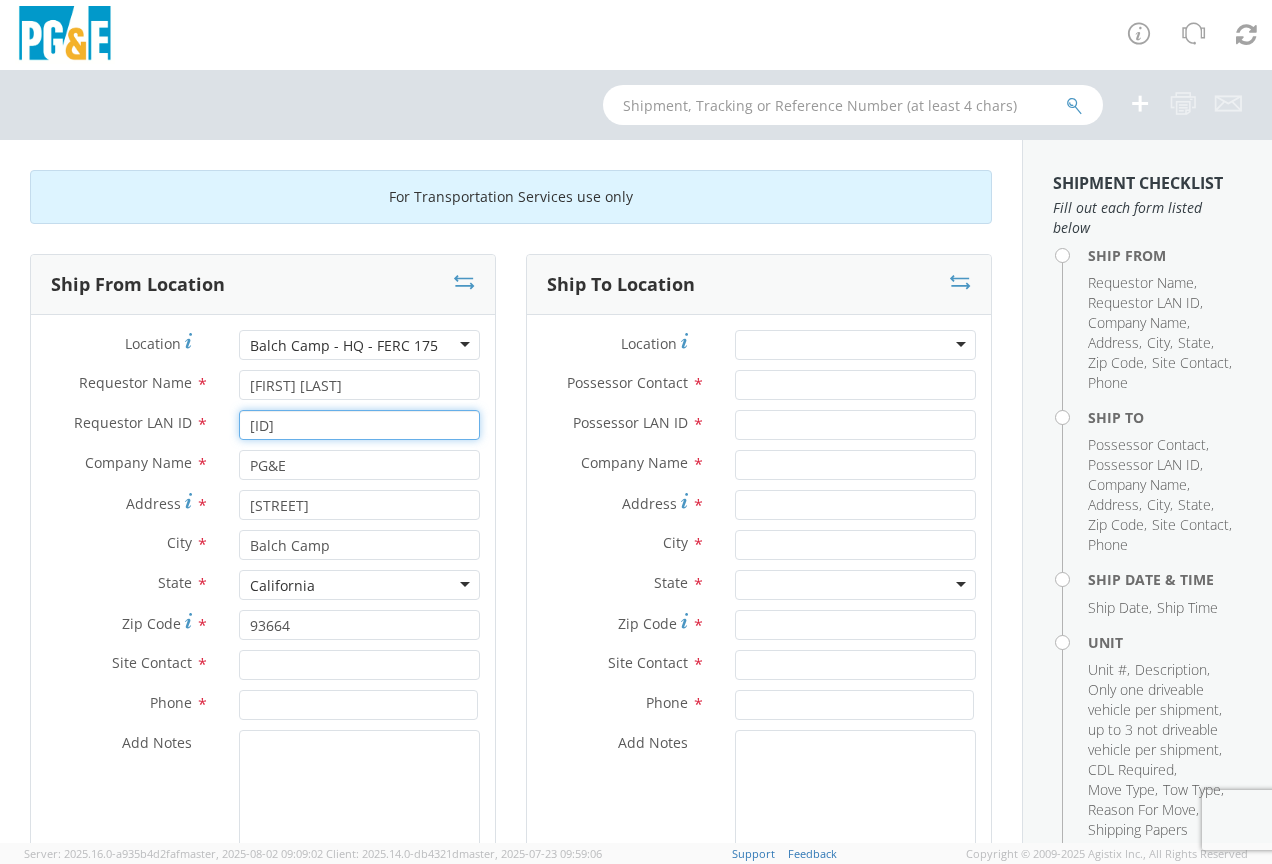 type on "[ID]" 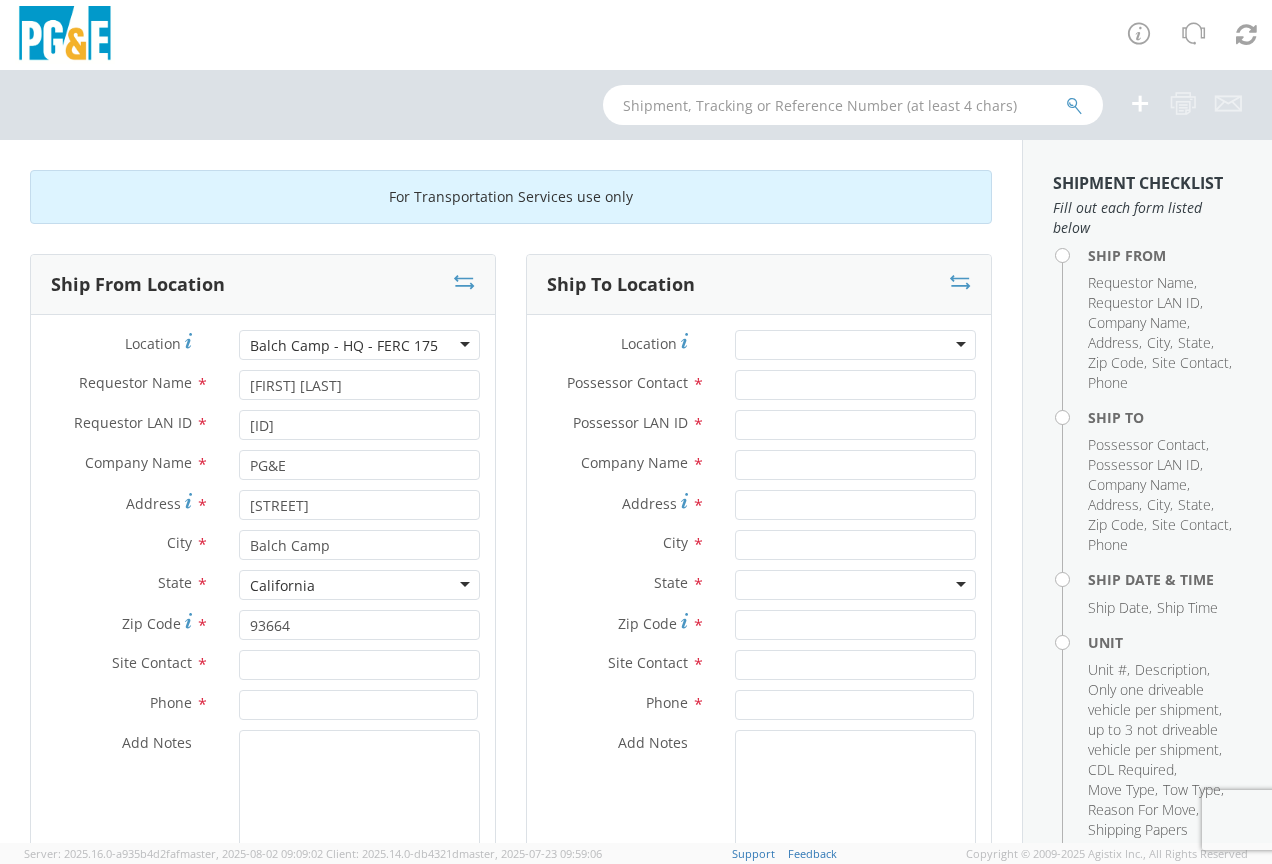 click on "State        *             California California Alabama Alaska Arizona Arkansas Armed Forces Americas Armed Forces Europe Armed Forces Pacific California Colorado Connecticut Delaware District of Columbia Florida Georgia Hawaii Idaho Illinois Indiana Iowa Kansas Kentucky Louisiana Maine Maryland Massachusetts Michigan Minnesota Mississippi Missouri Montana Nebraska Nevada New Hampshire New Jersey New Mexico New York North Carolina North Dakota Ohio Oklahoma Oregon Palau Pennsylvania Puerto Rico Rhode Island South Carolina South Dakota Tennessee Texas Utah Vermont Virginia Washington West Virginia Wisconsin Wyoming" at bounding box center [263, 590] 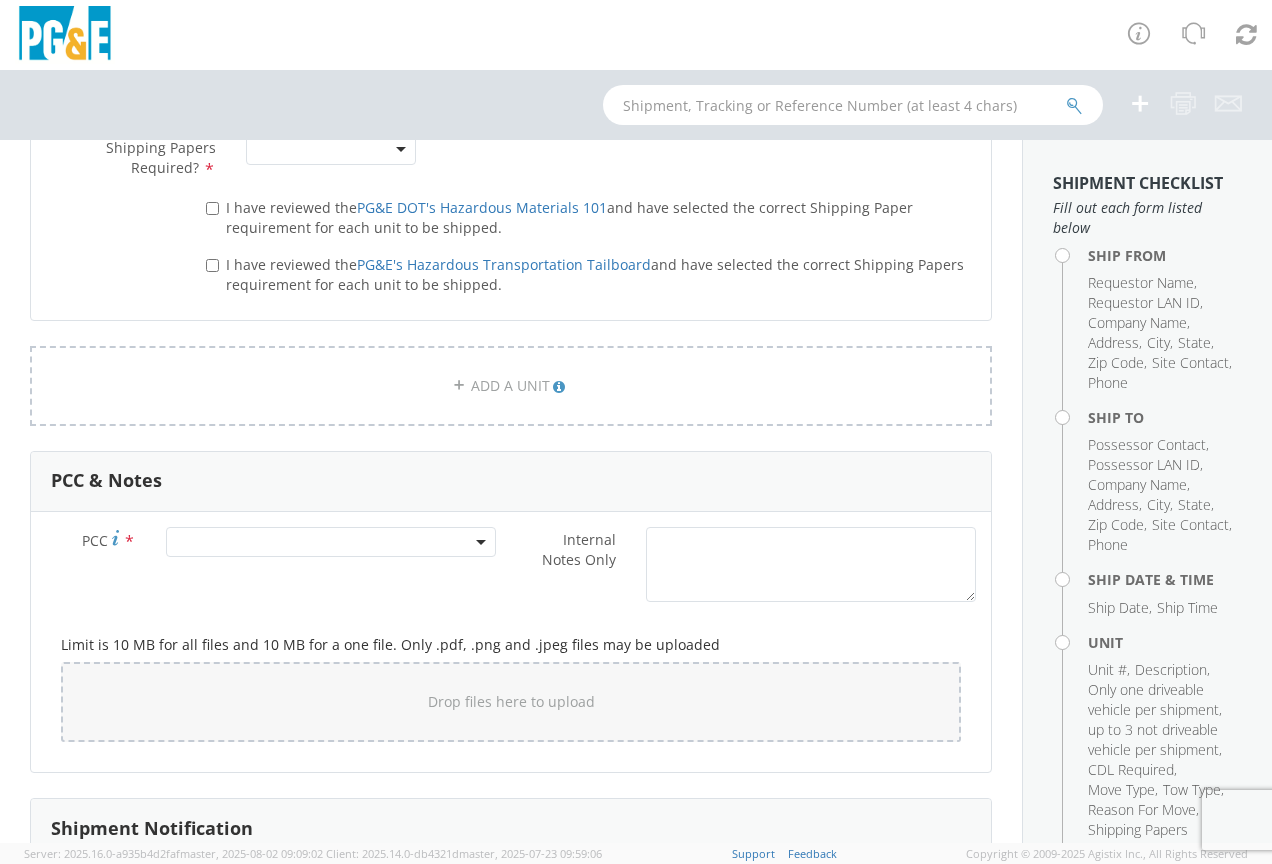 scroll, scrollTop: 1000, scrollLeft: 0, axis: vertical 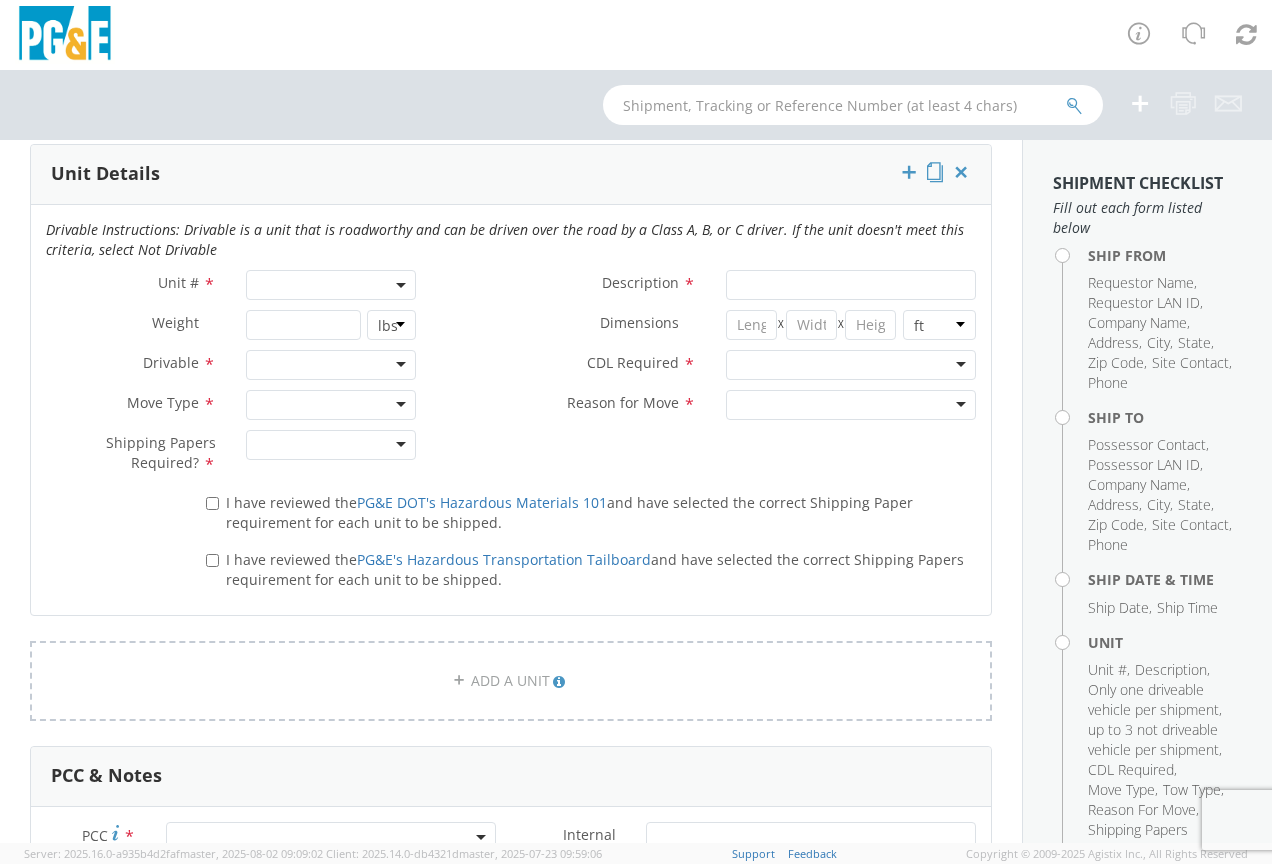 click 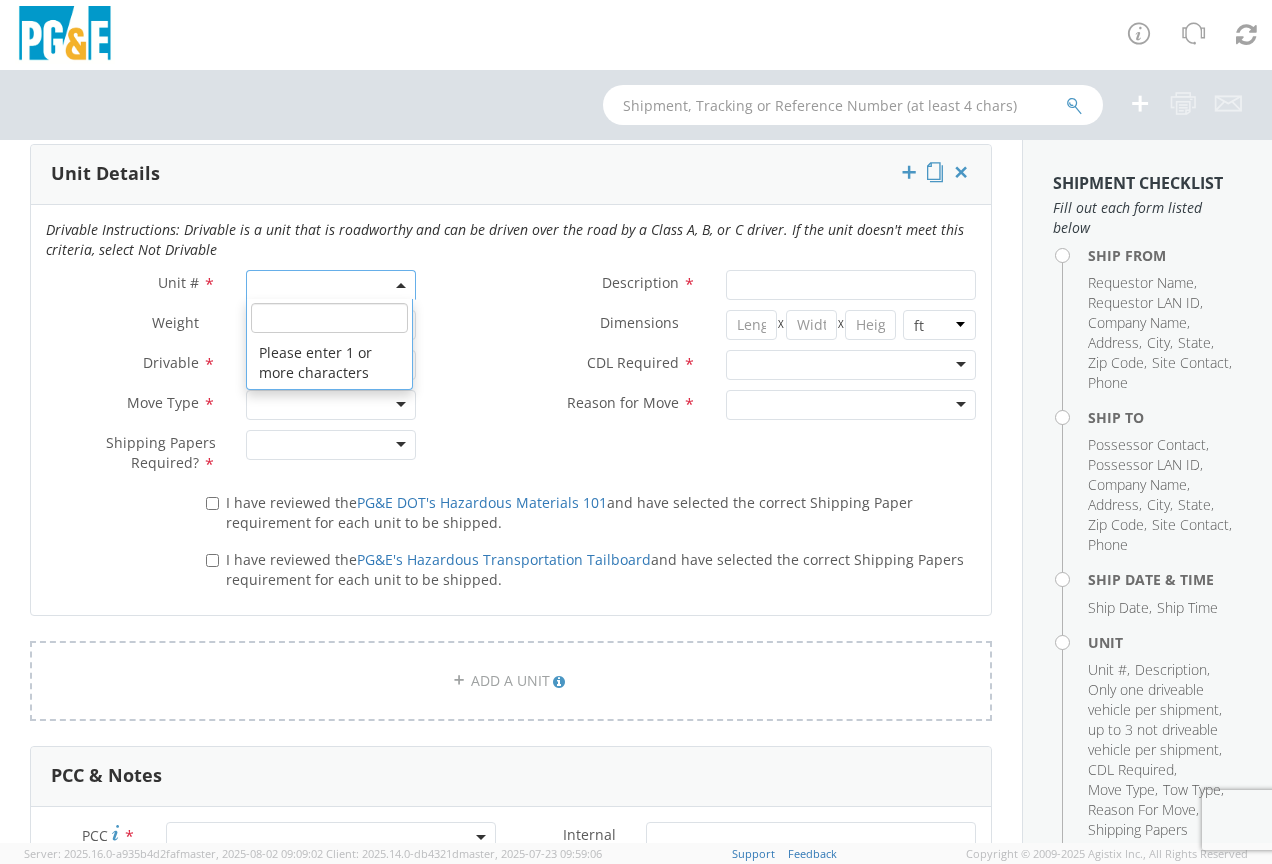 click 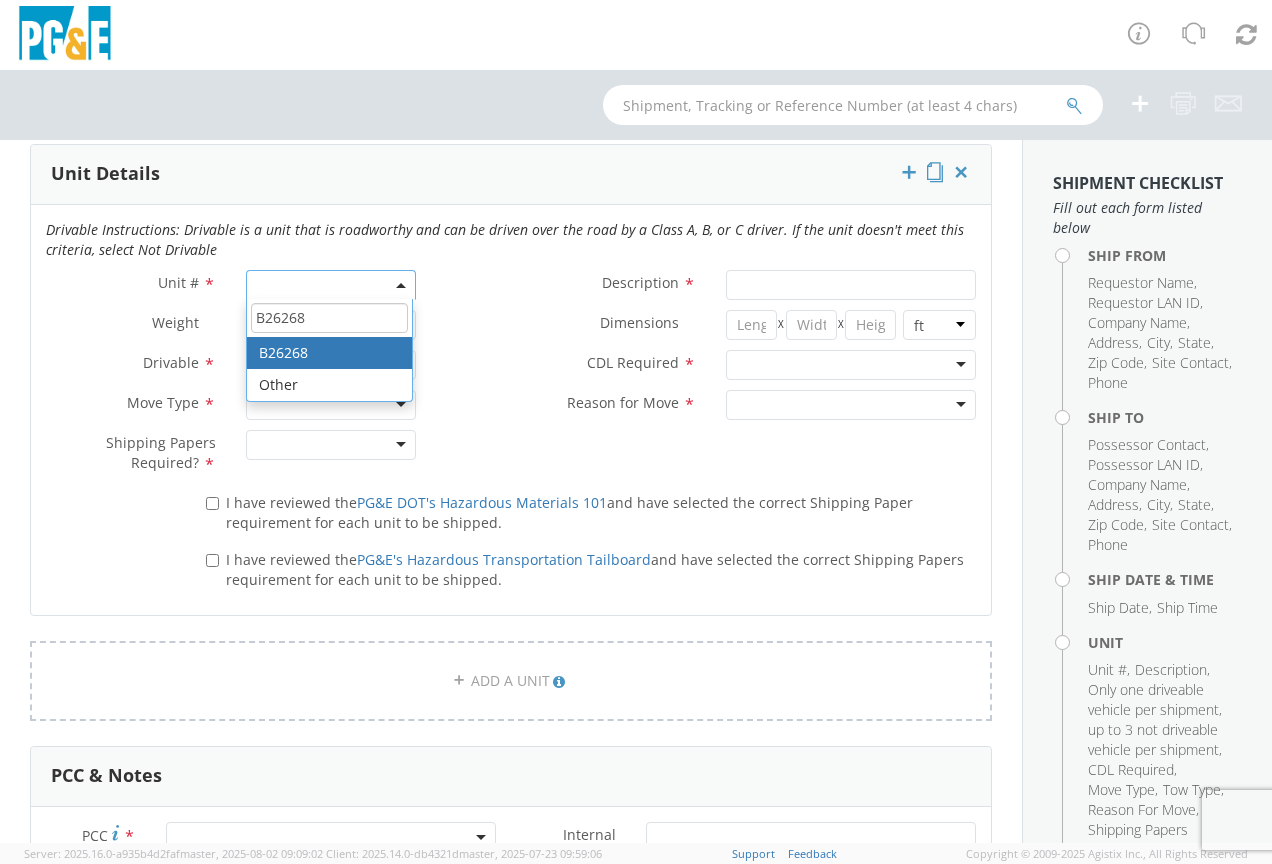 type on "B26268" 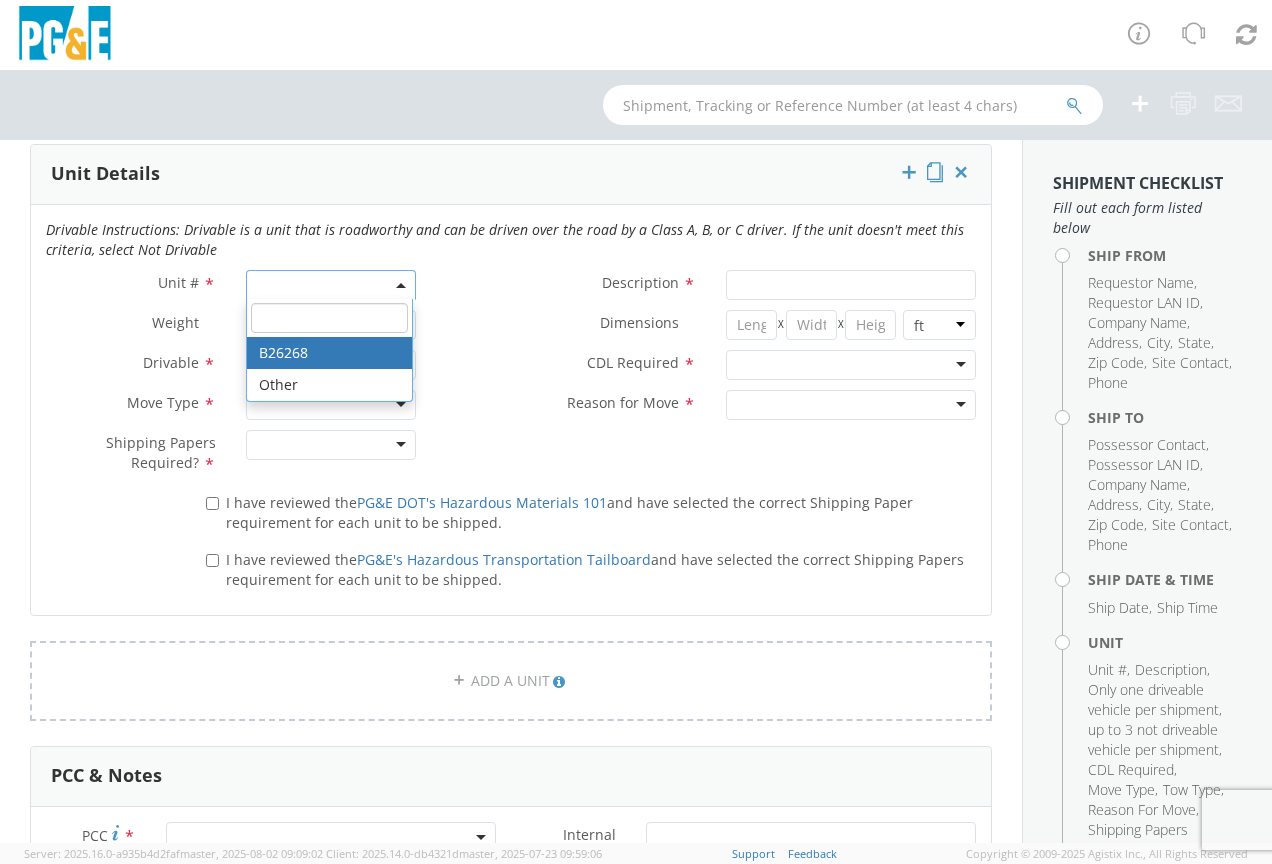 type on "BACKHOE/LOADER" 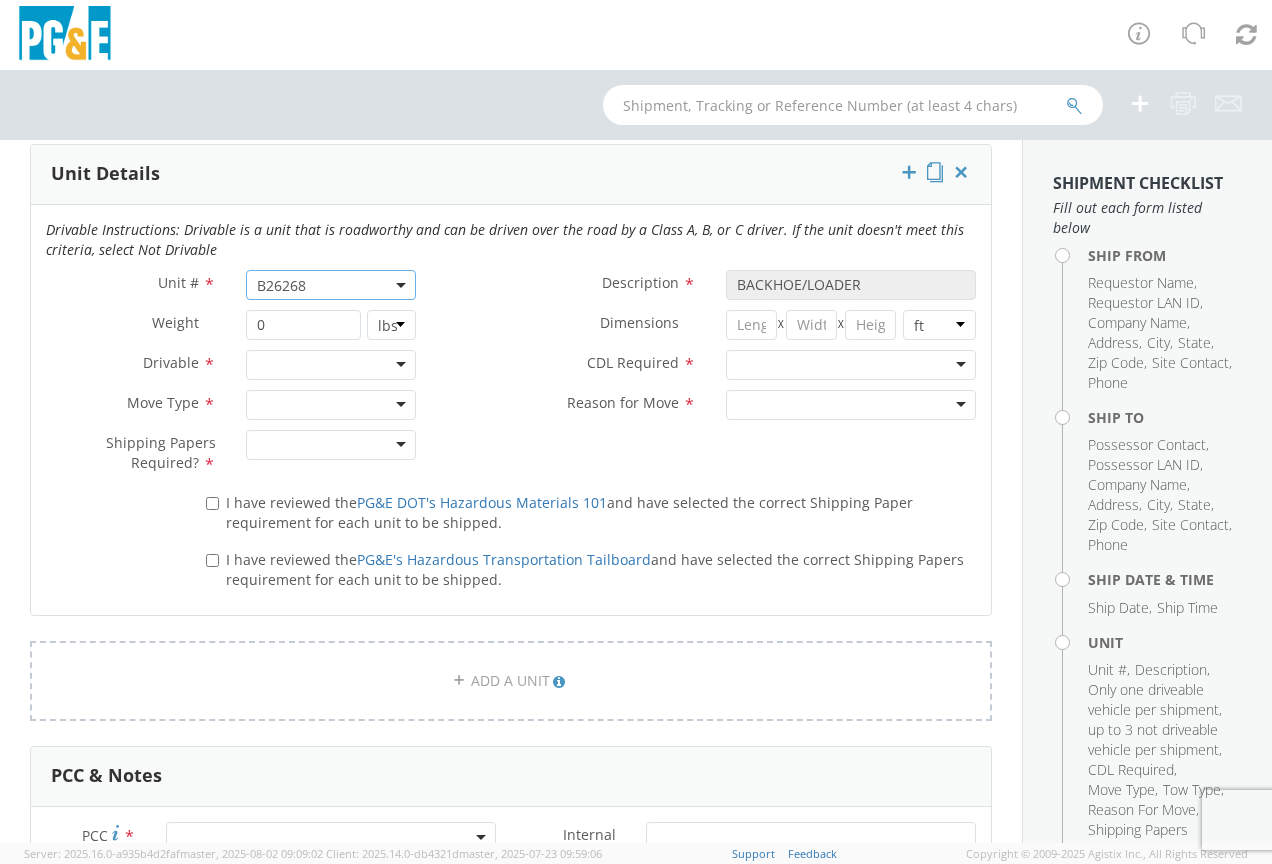 click on "Drivable        *" 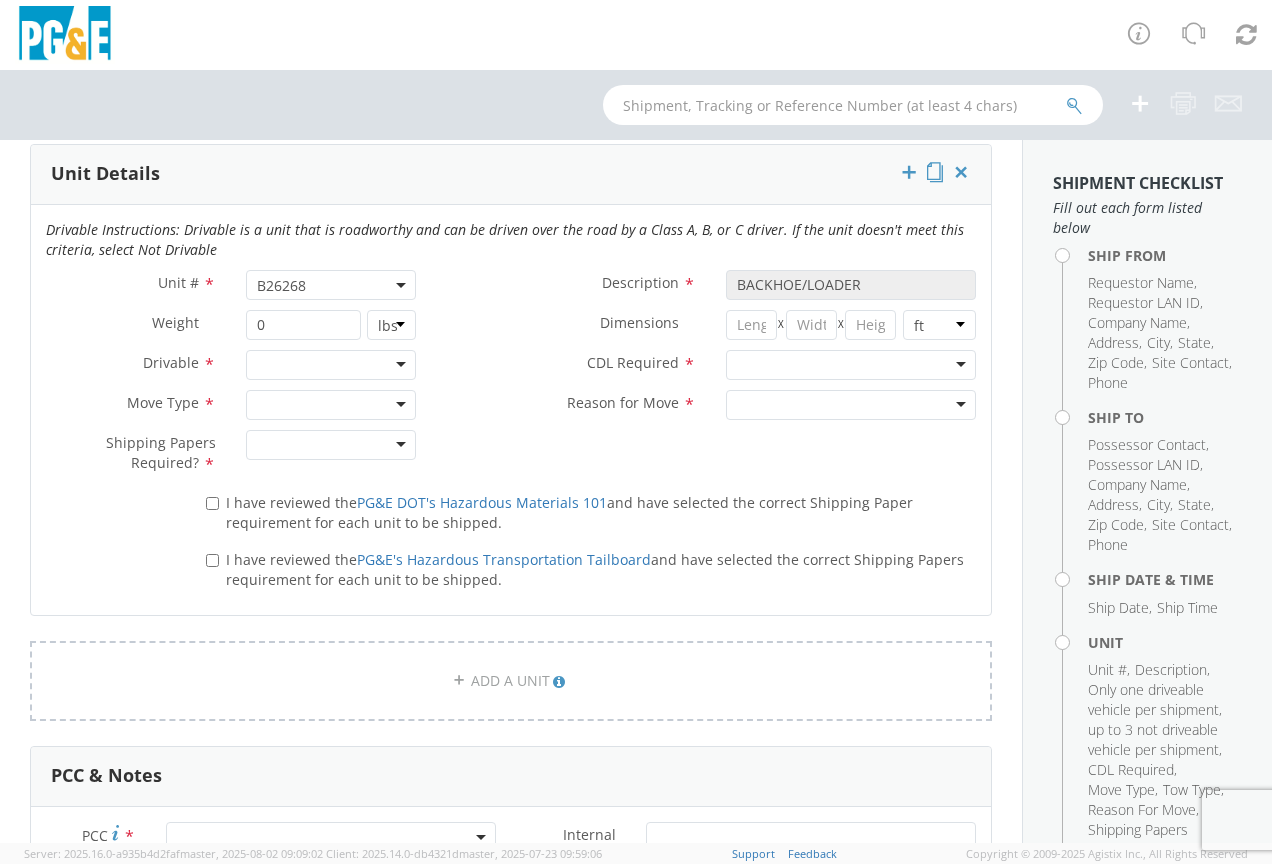 click 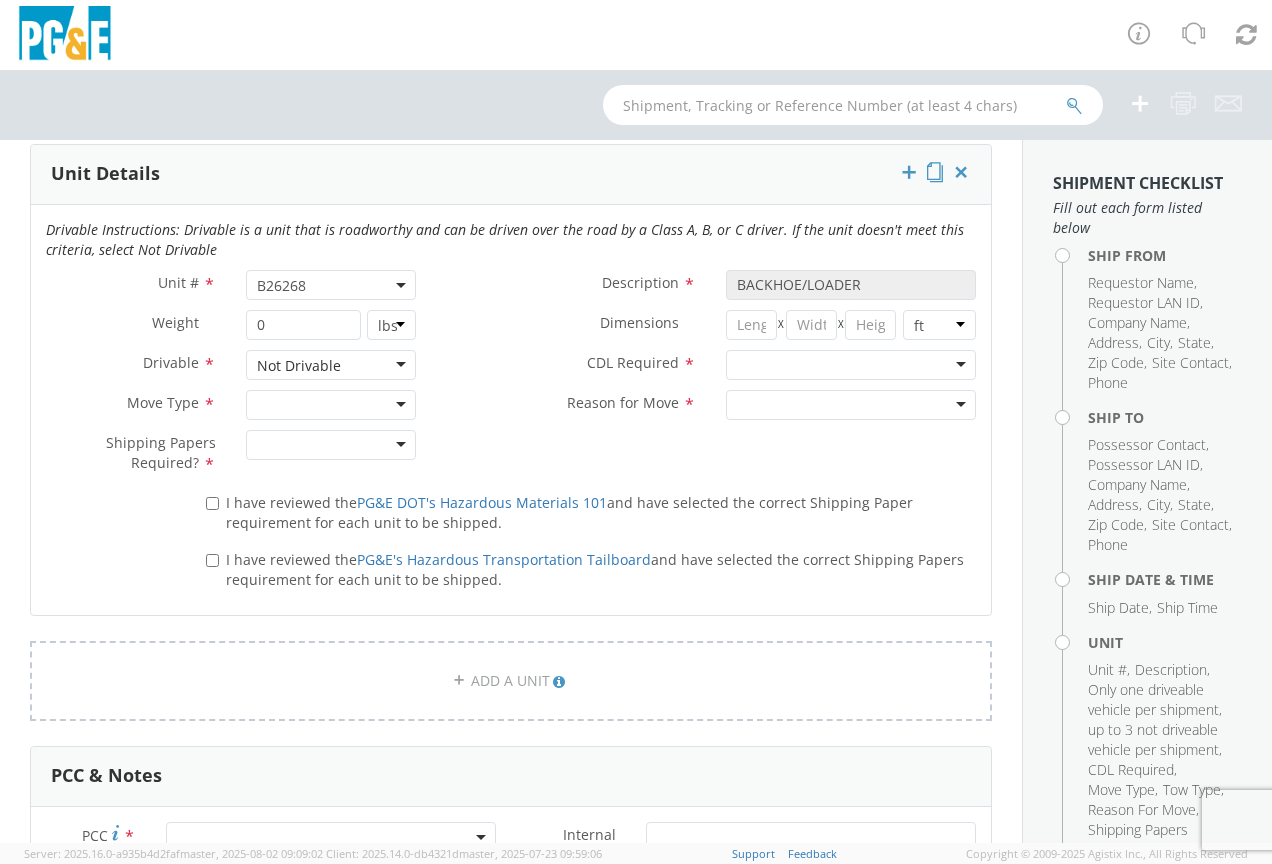 click 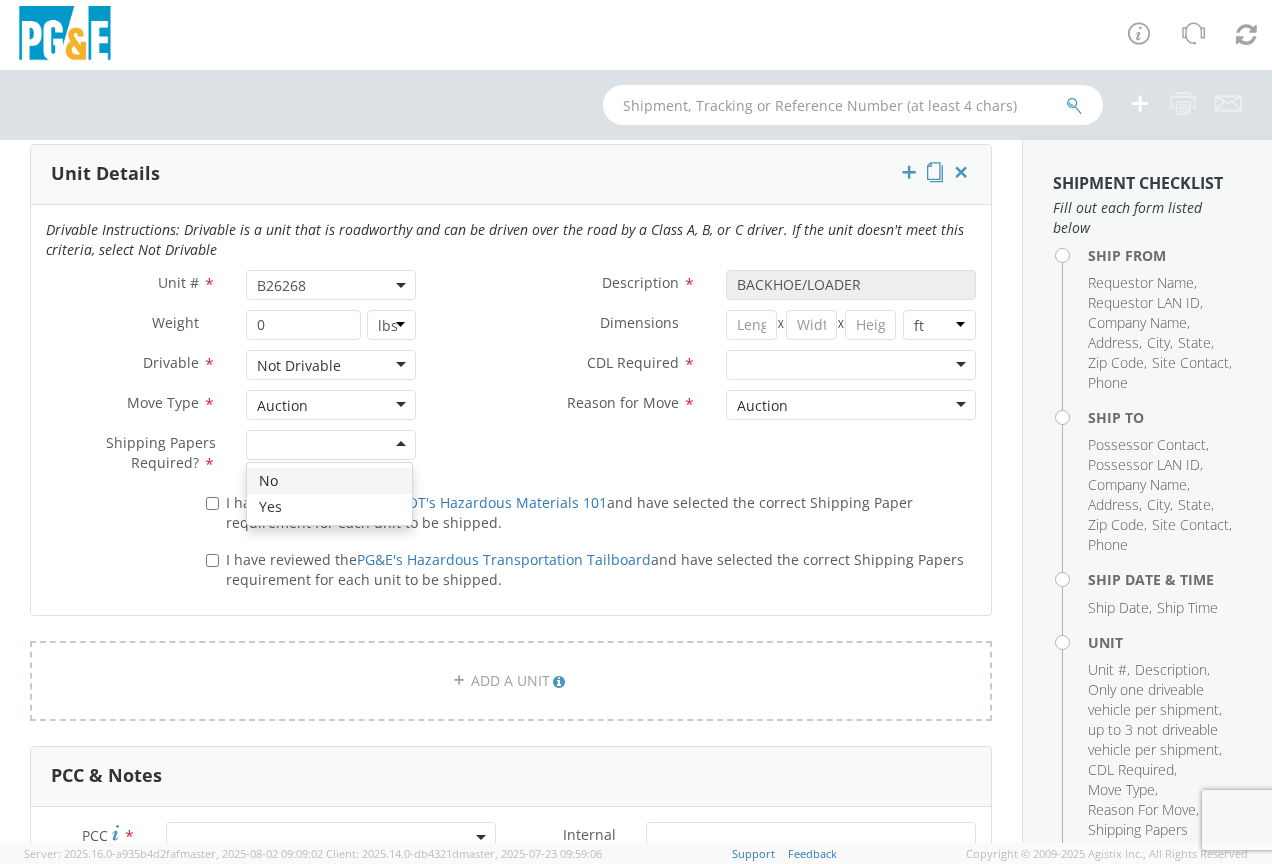 click 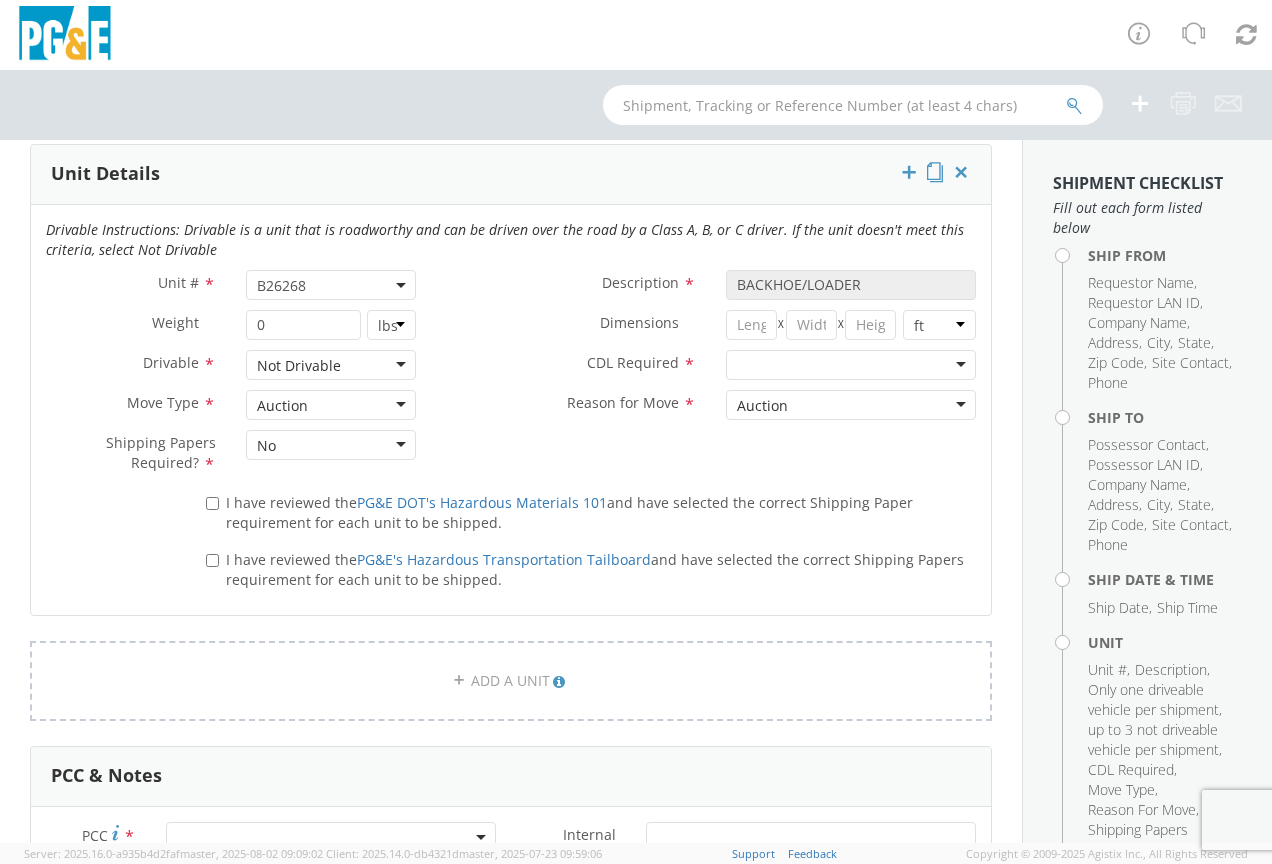 click 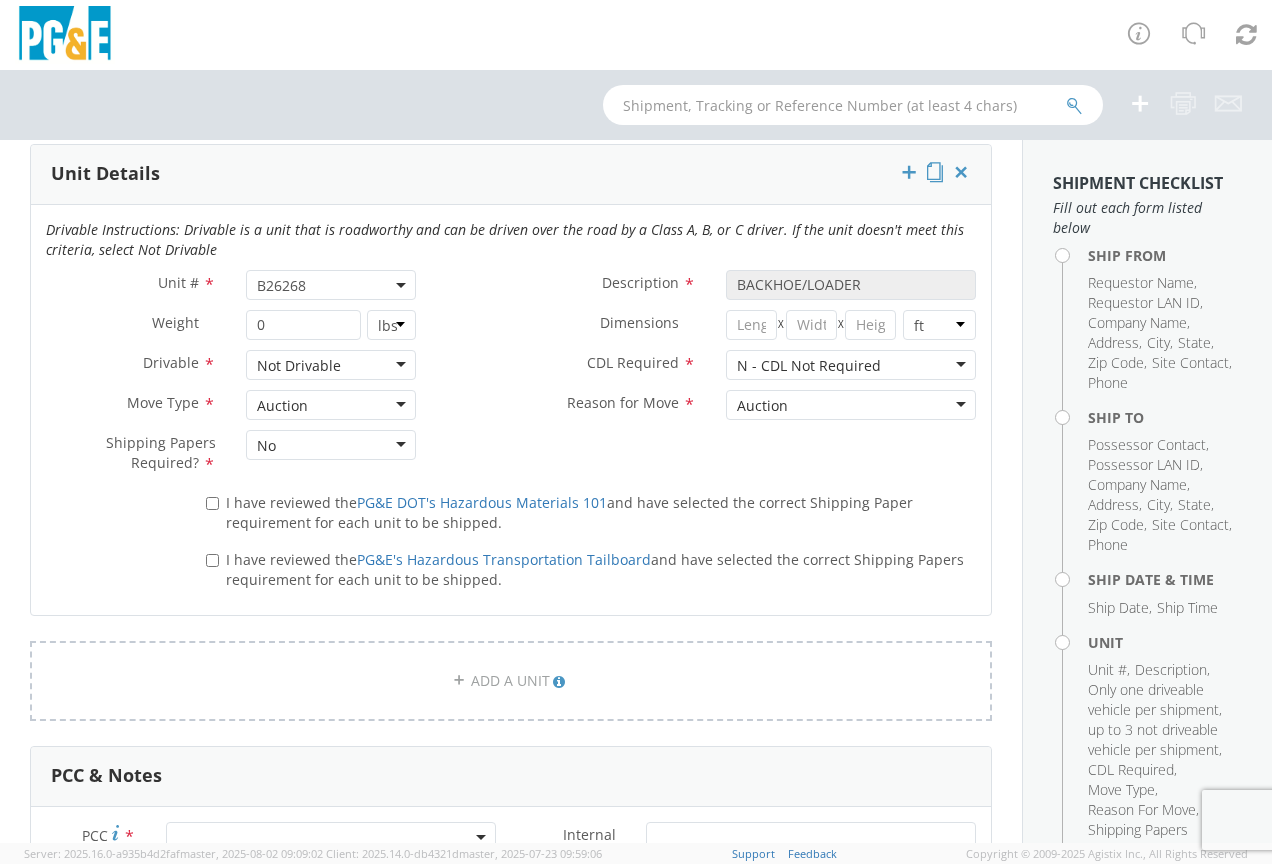 click on "Unit #       *               B26268 B26268                                           Description       *       BACKHOE/LOADER                                                   Weight       *                         0     lbs kgs                                       Dimensions       *                       X X     in cm ft                                         Drivable       *             Not Drivable Not Drivable Drivable Not Drivable                                             CDL Required       *             N - CDL Not Required N - CDL Not Required N - CDL Not Required Y - CDL Required                                             Move Type       *             Auction Auction Auction Critical Emergency Hauling Non-Emergency Towing                                             Reason for Move       *             Auction Auction Auction Newly Leased Pool Unit Rental Repair / Maintenance                                             Shipping Papers Required?       *             No" 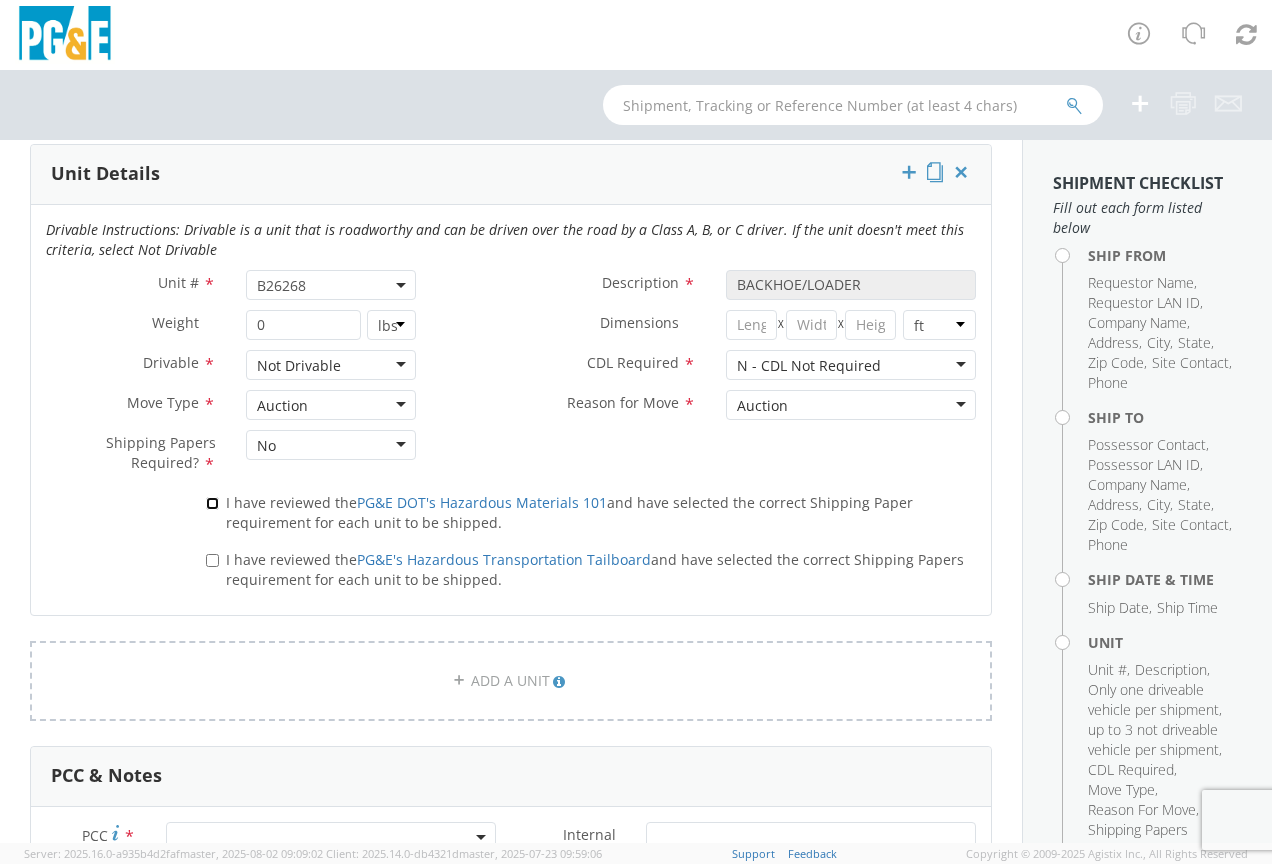 click on "I have reviewed the  PG&E DOT's Hazardous Materials 101
and have selected the correct Shipping Paper requirement for each unit to be shipped." at bounding box center (212, 503) 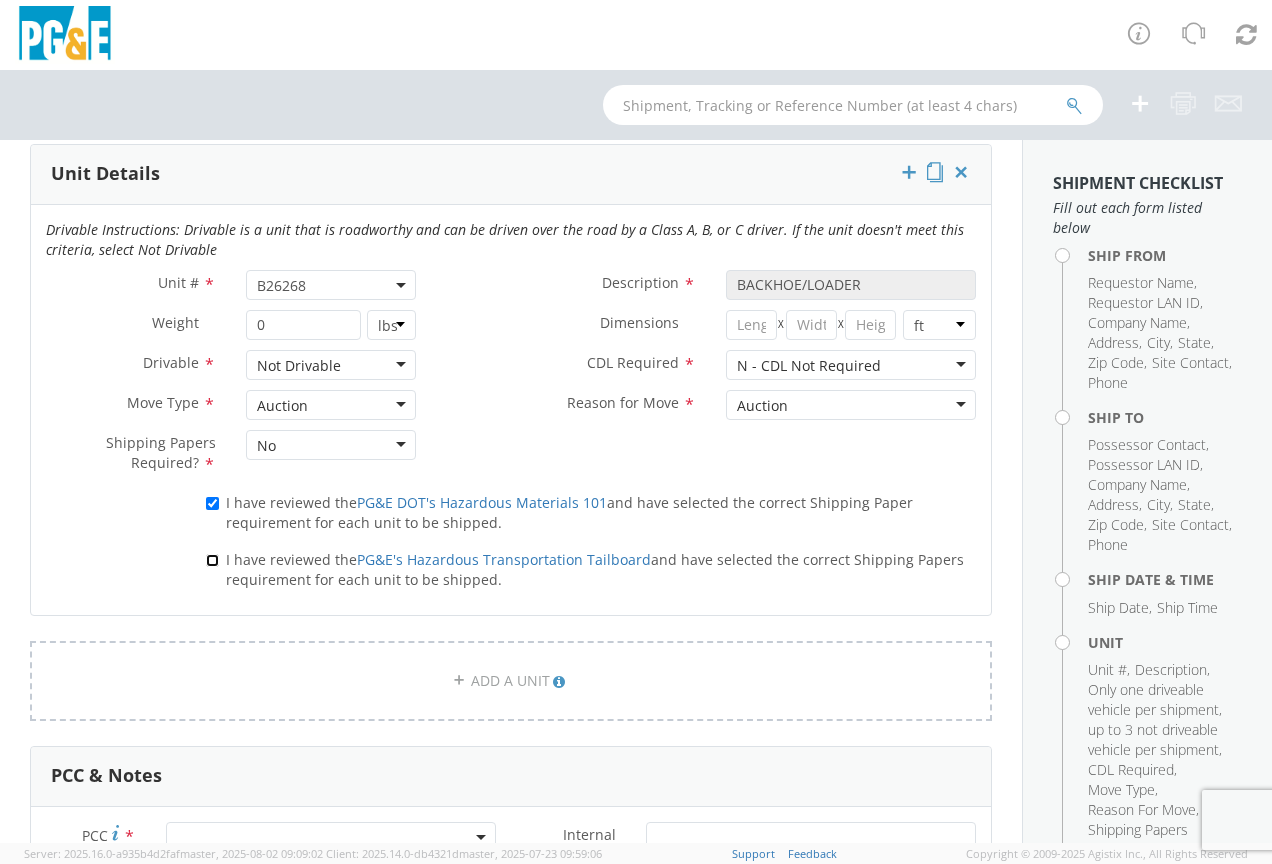 click on "I have reviewed the  PG&E's Hazardous Transportation Tailboard
and have selected the correct Shipping Papers requirement for each unit to be shipped." at bounding box center [212, 560] 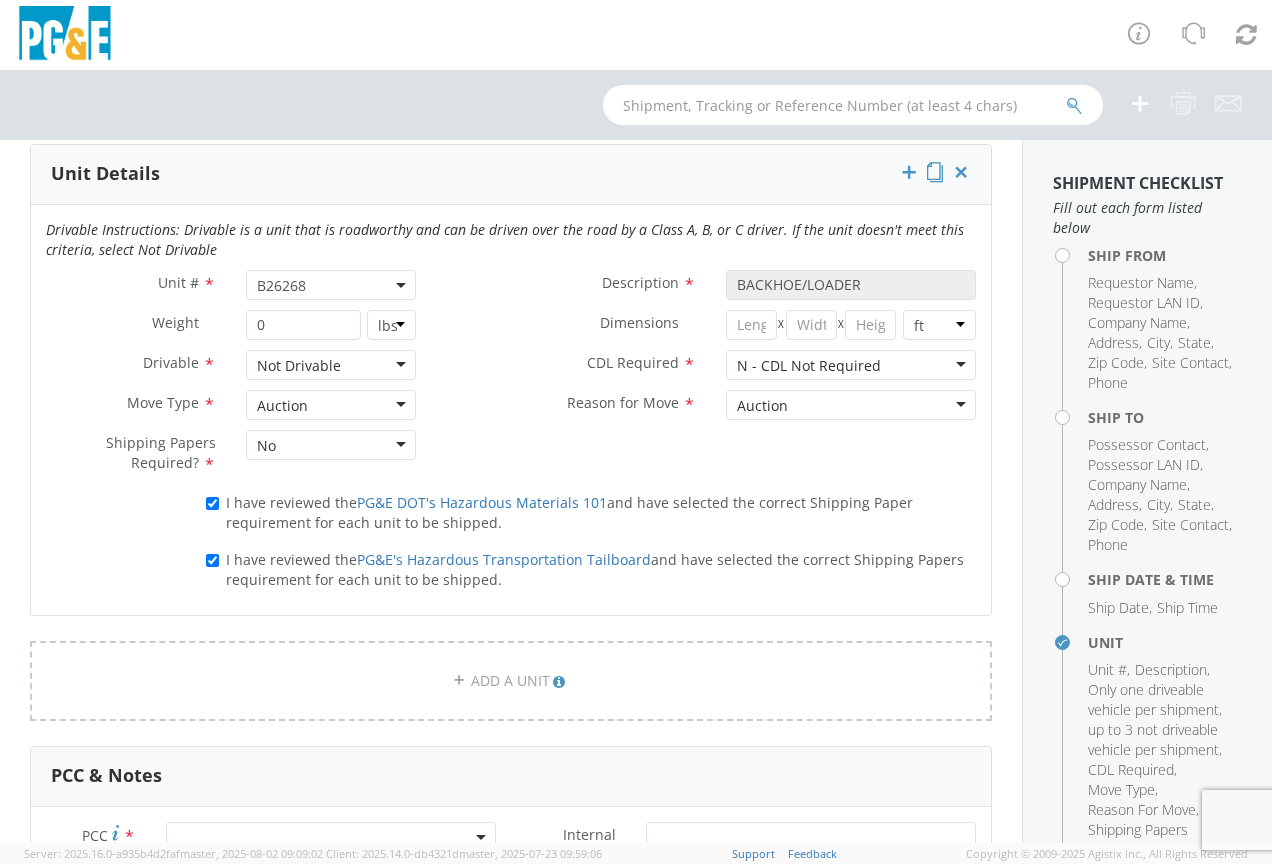 click on "Unit #       *               B26268 B26268                                           Description       *       BACKHOE/LOADER                                                   Weight       *                         0     lbs kgs                                       Dimensions       *                       X X     in cm ft                                         Drivable       *             Not Drivable Not Drivable Drivable Not Drivable                                             CDL Required       *             N - CDL Not Required N - CDL Not Required N - CDL Not Required Y - CDL Required                                             Move Type       *             Auction Auction Auction Critical Emergency Hauling Non-Emergency Towing                                             Reason for Move       *             Auction Auction Auction Newly Leased Pool Unit Rental Repair / Maintenance                                             Shipping Papers Required?       *             No" 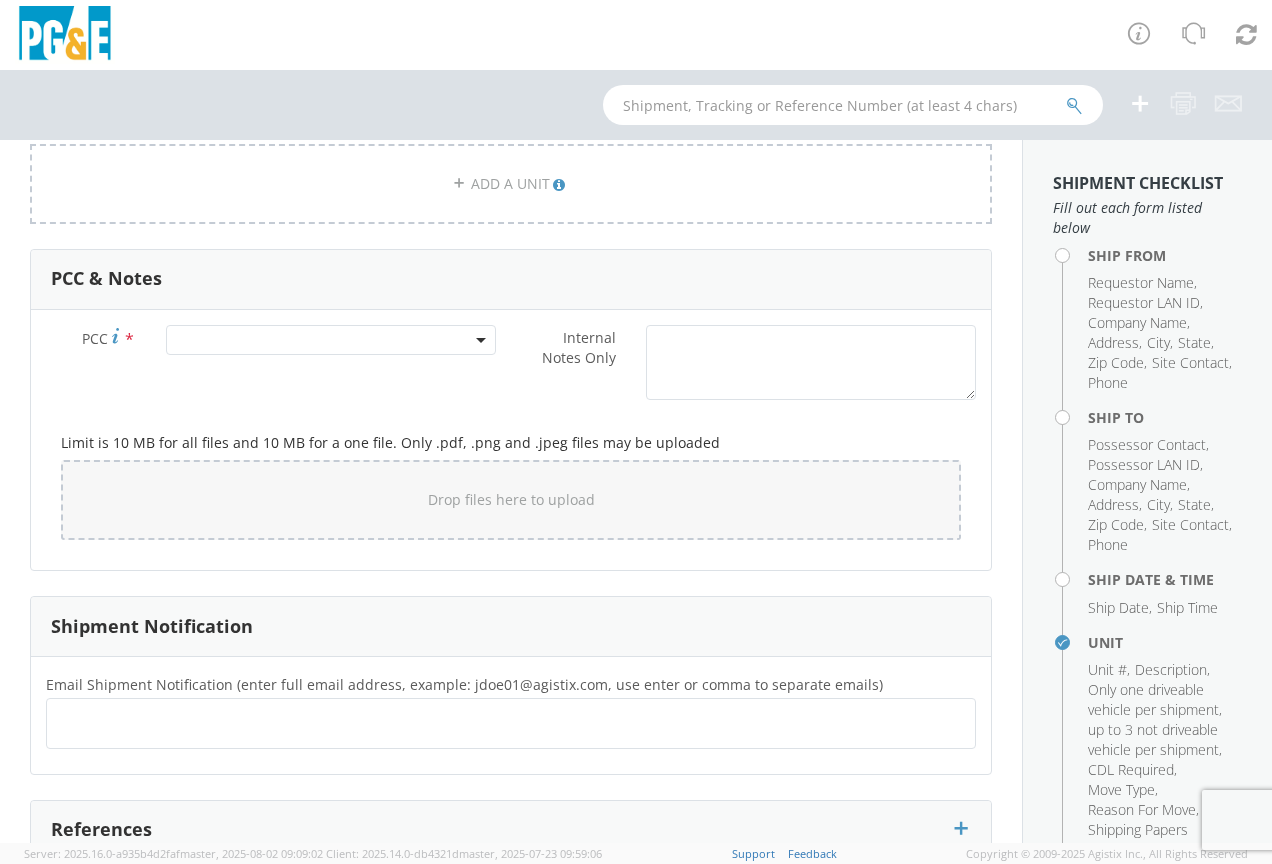 scroll, scrollTop: 1600, scrollLeft: 0, axis: vertical 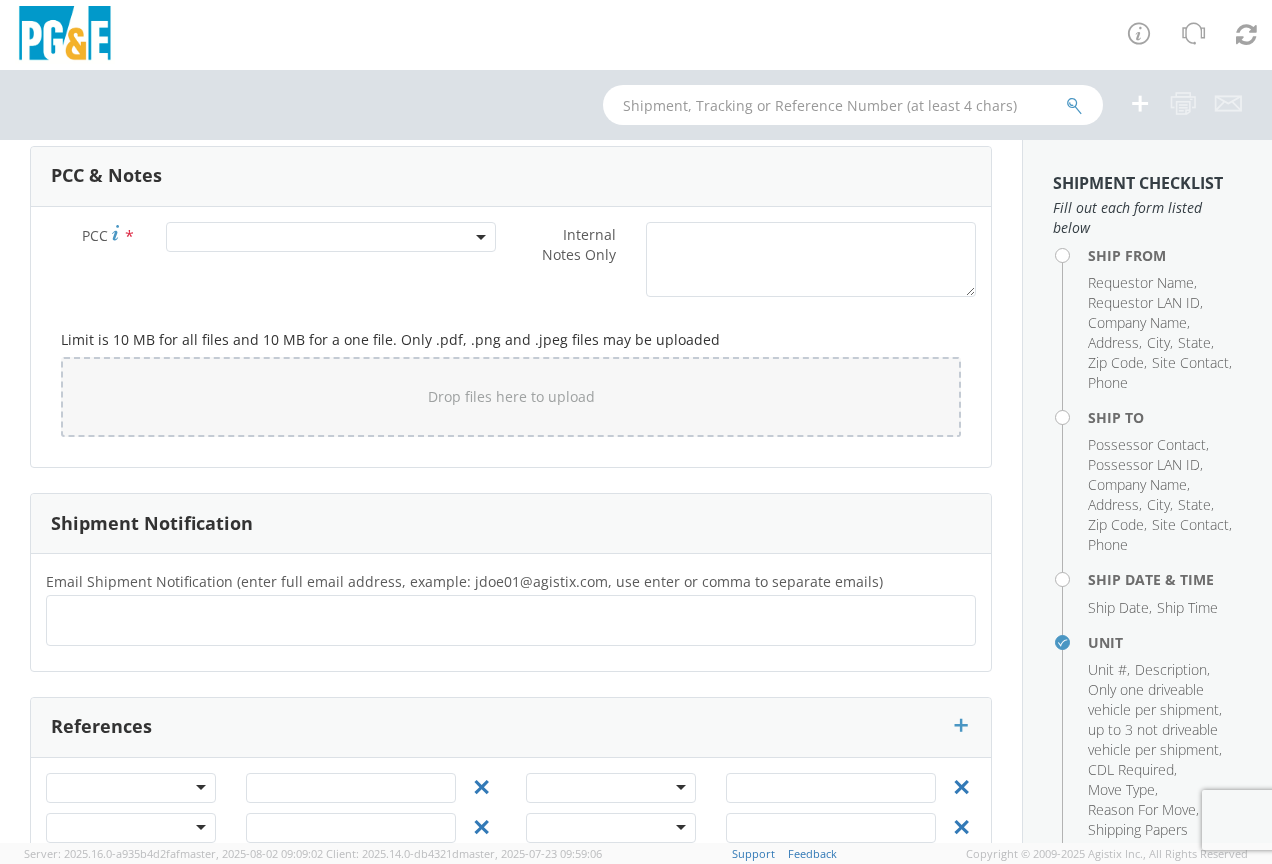 click 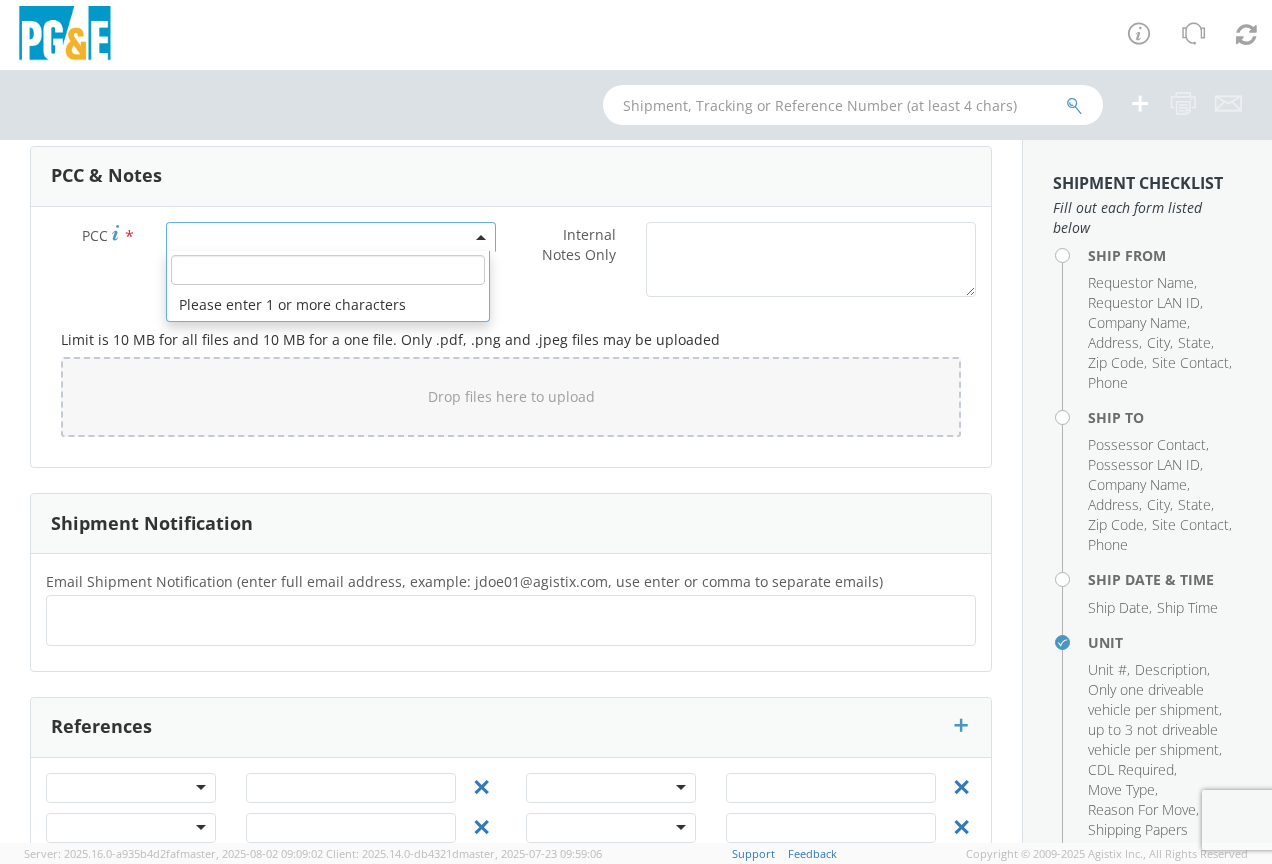 click 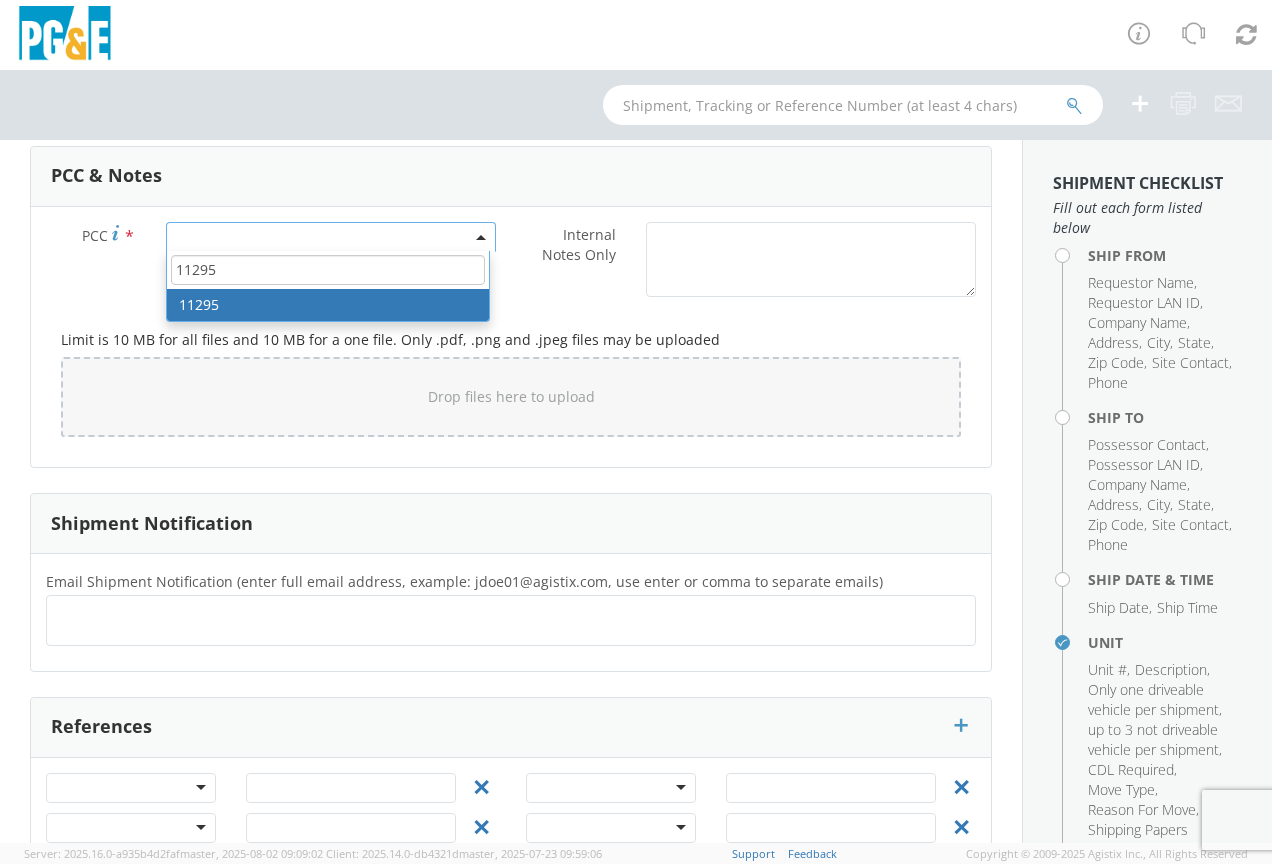 type on "11295" 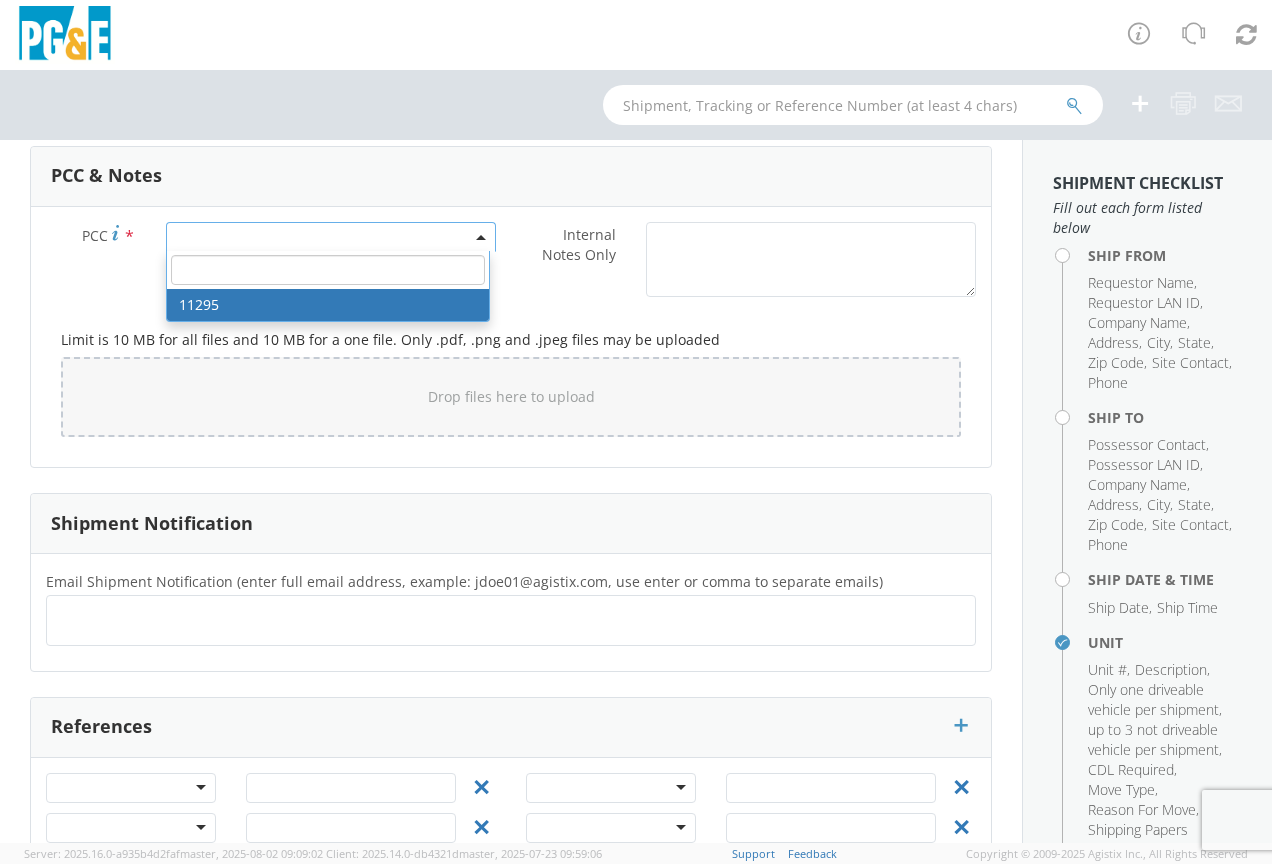 select on "11295" 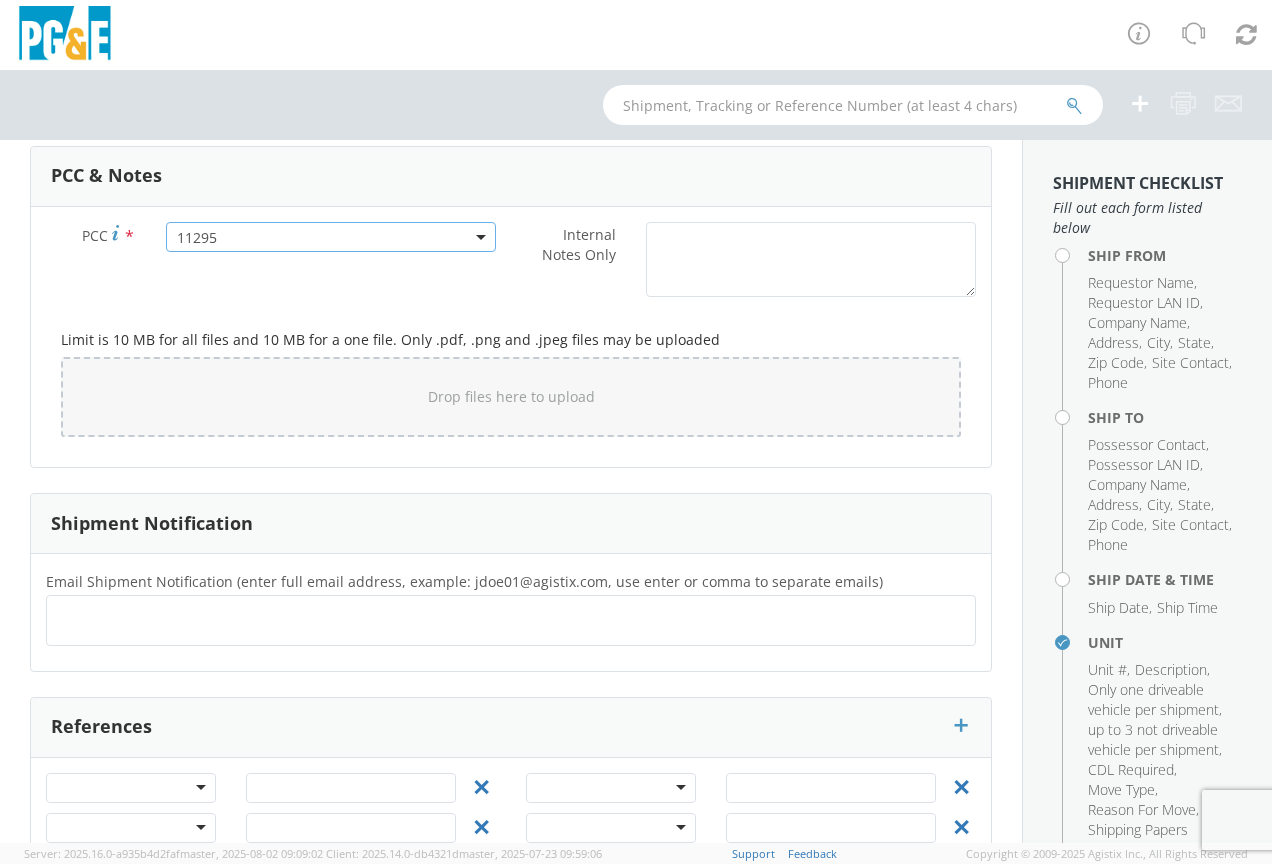 click on "PCC       *               11295 11295                                             Internal Notes Only       *" at bounding box center [511, 612] 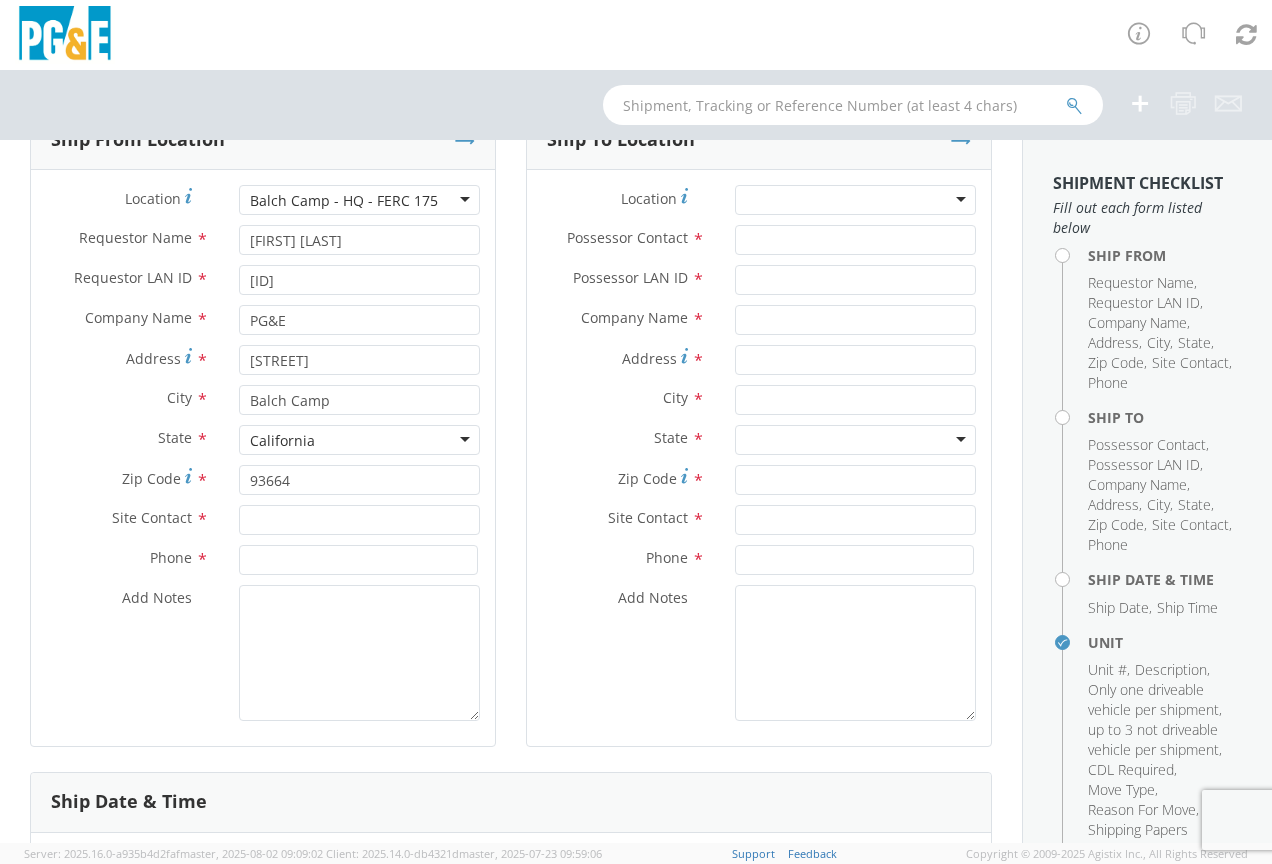 scroll, scrollTop: 100, scrollLeft: 0, axis: vertical 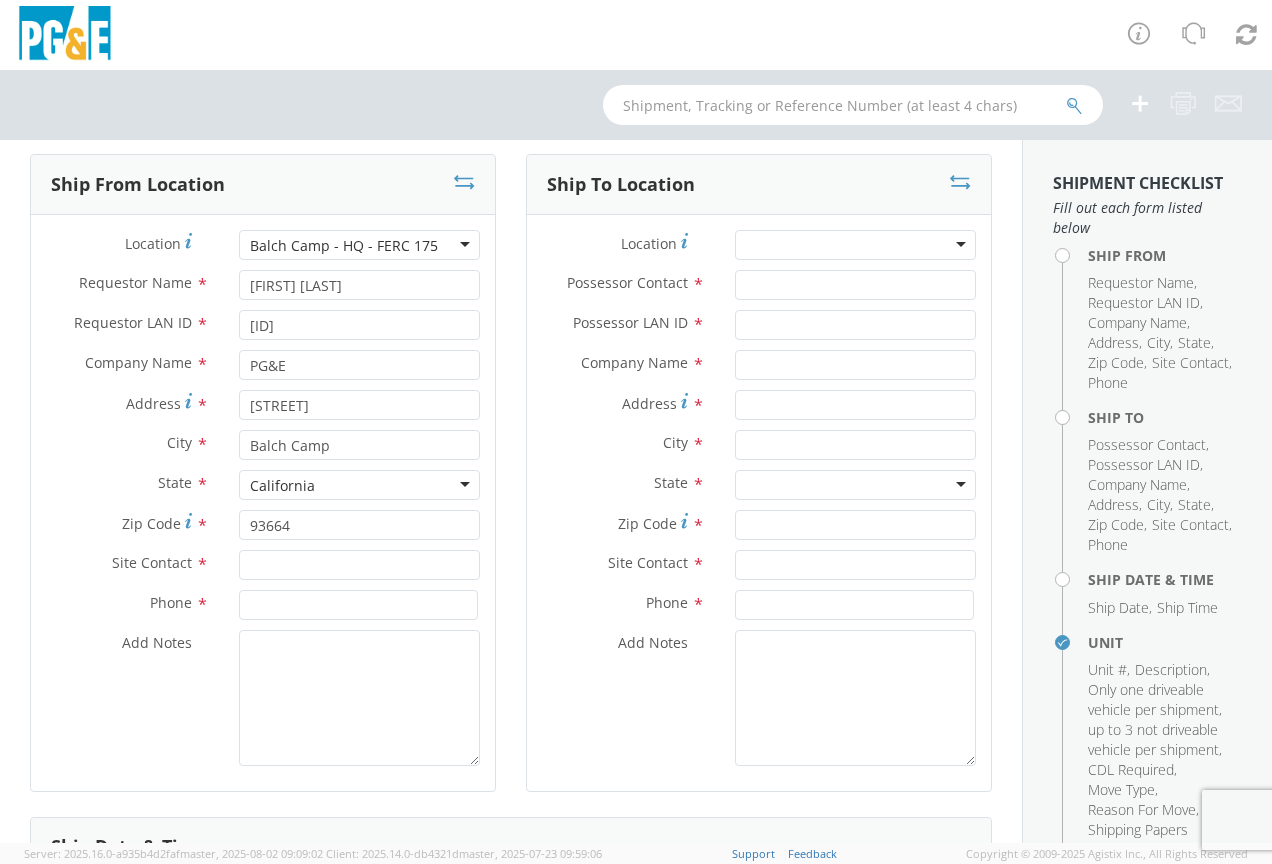 click at bounding box center (855, 245) 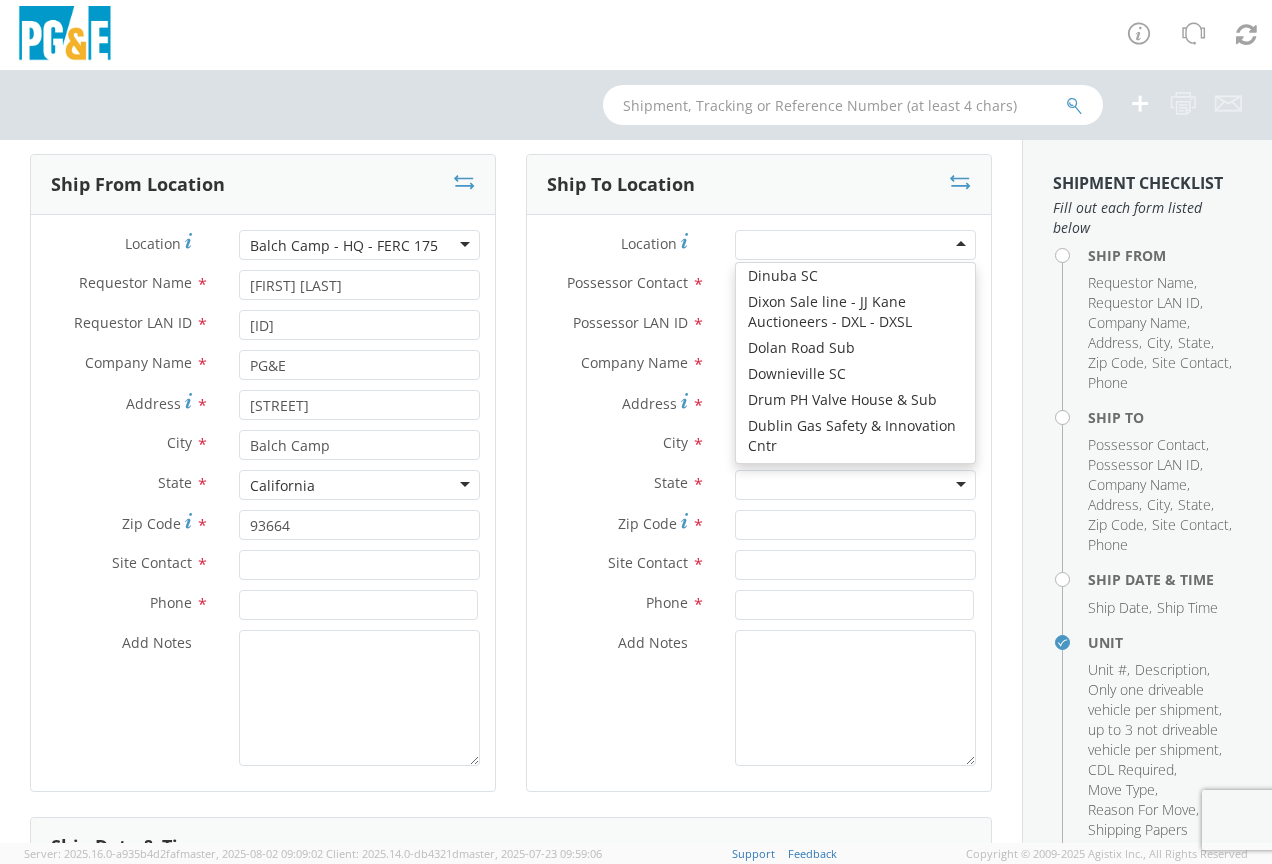 scroll, scrollTop: 2900, scrollLeft: 0, axis: vertical 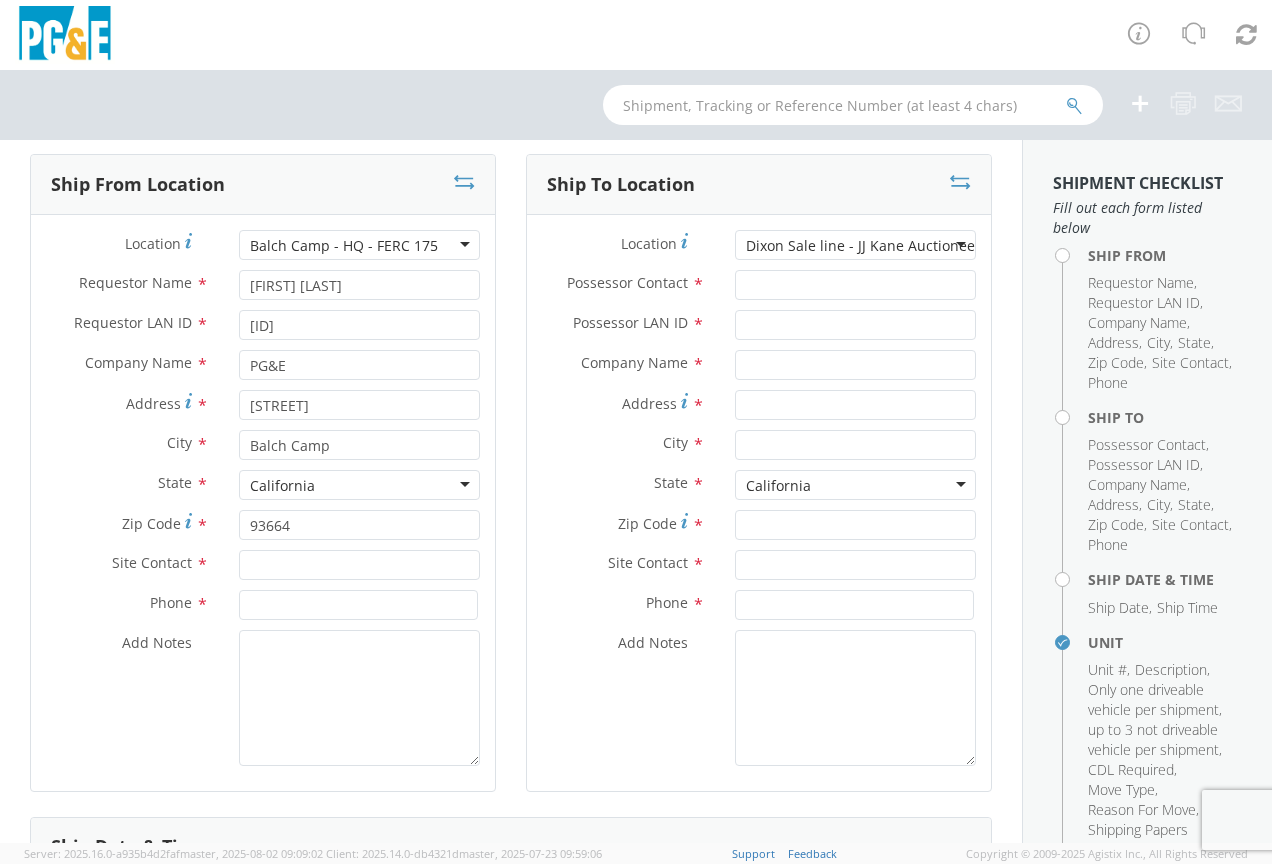 type on "PG&E" 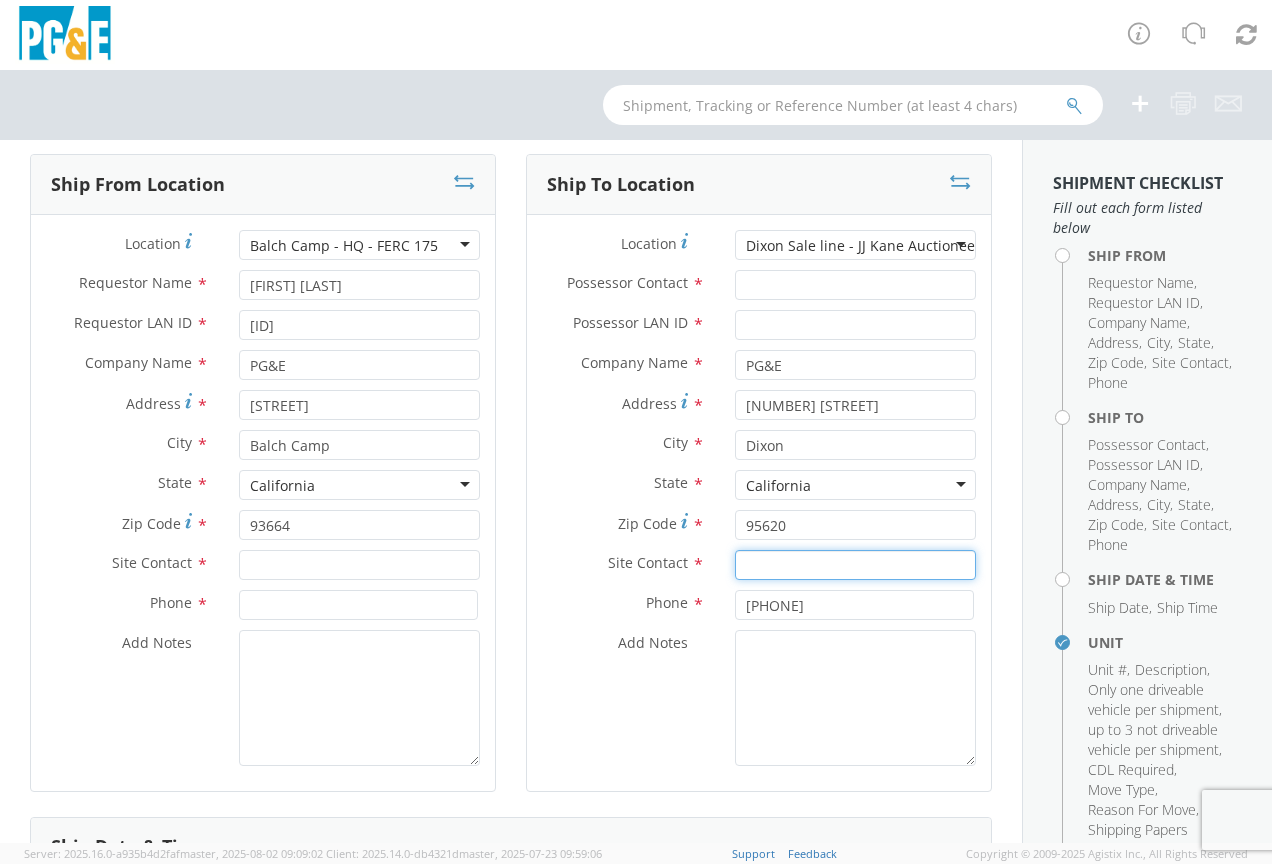 click at bounding box center (855, 565) 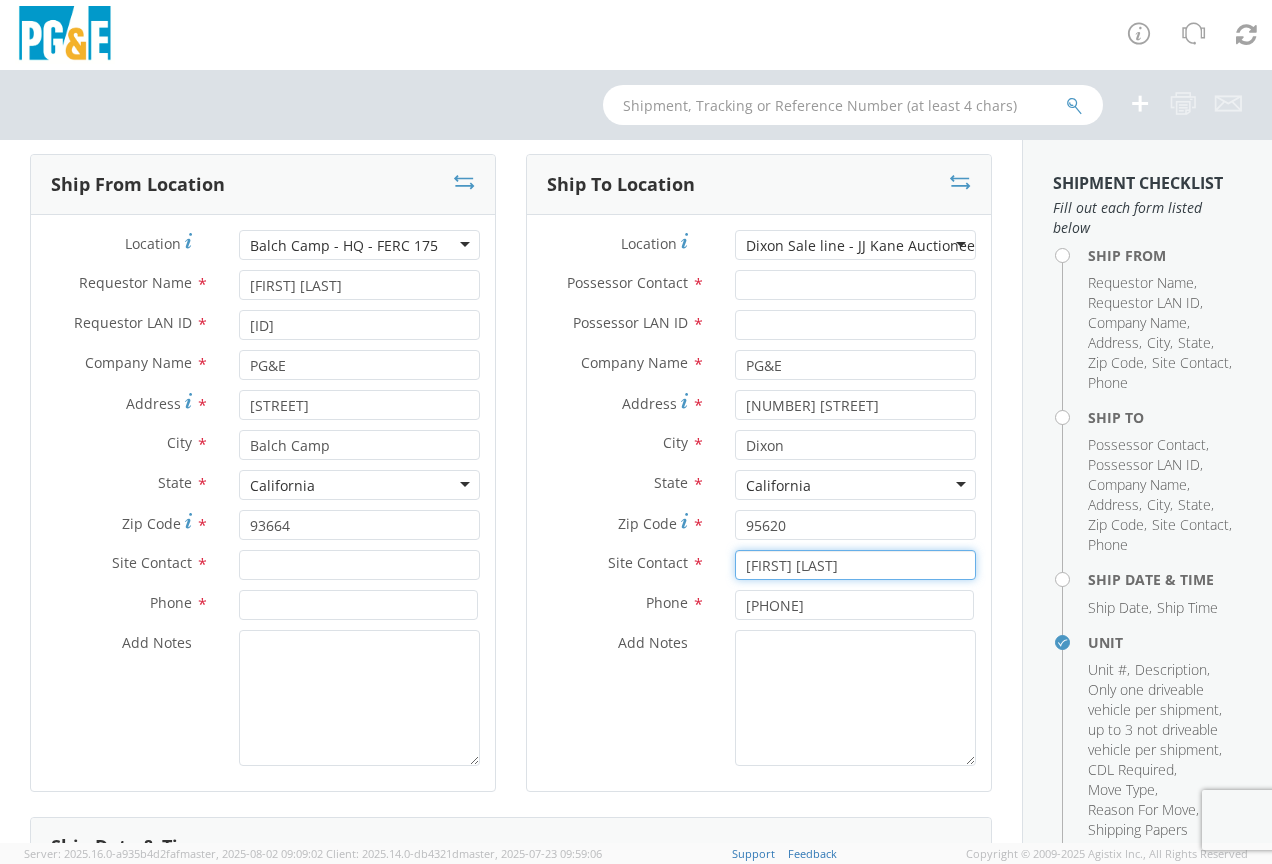 type on "[FIRST] [LAST]" 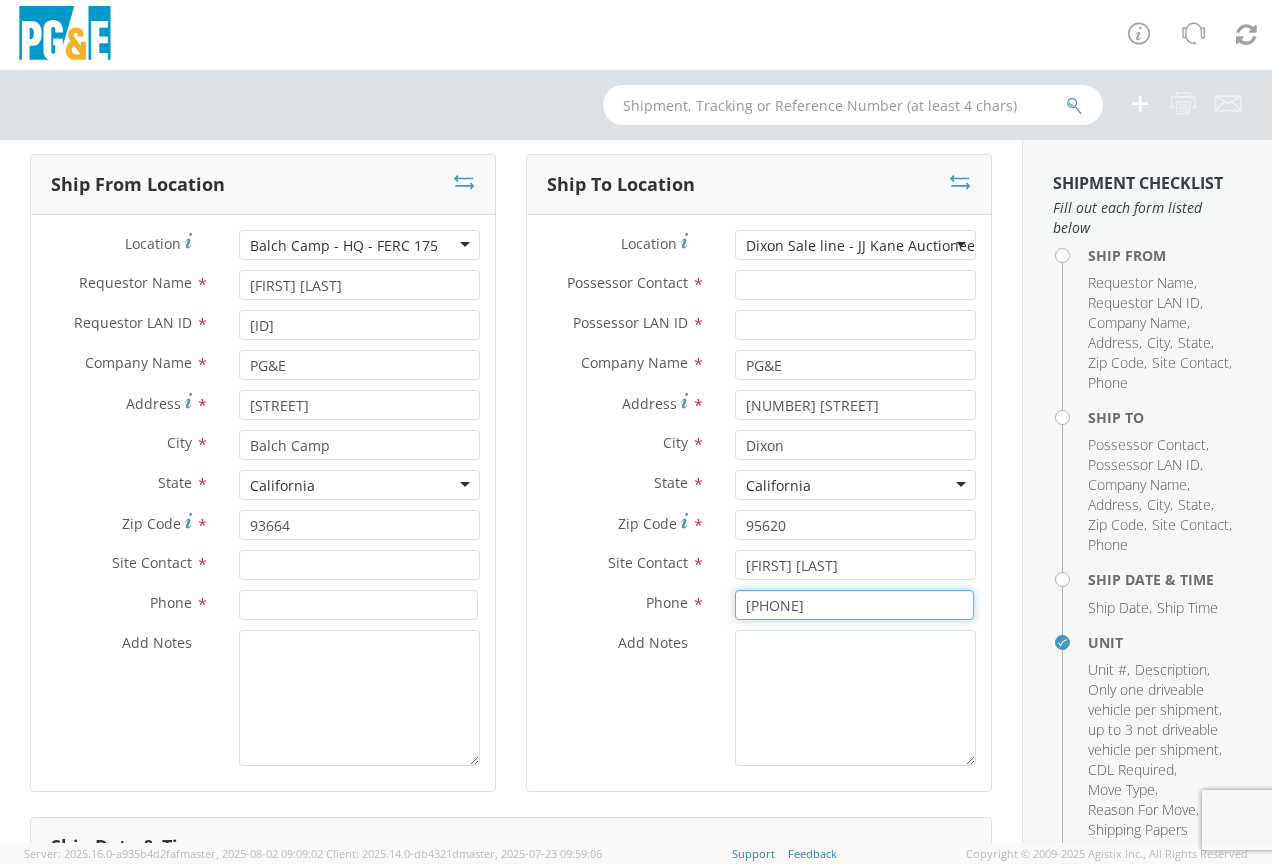 click on "[PHONE]" at bounding box center (854, 605) 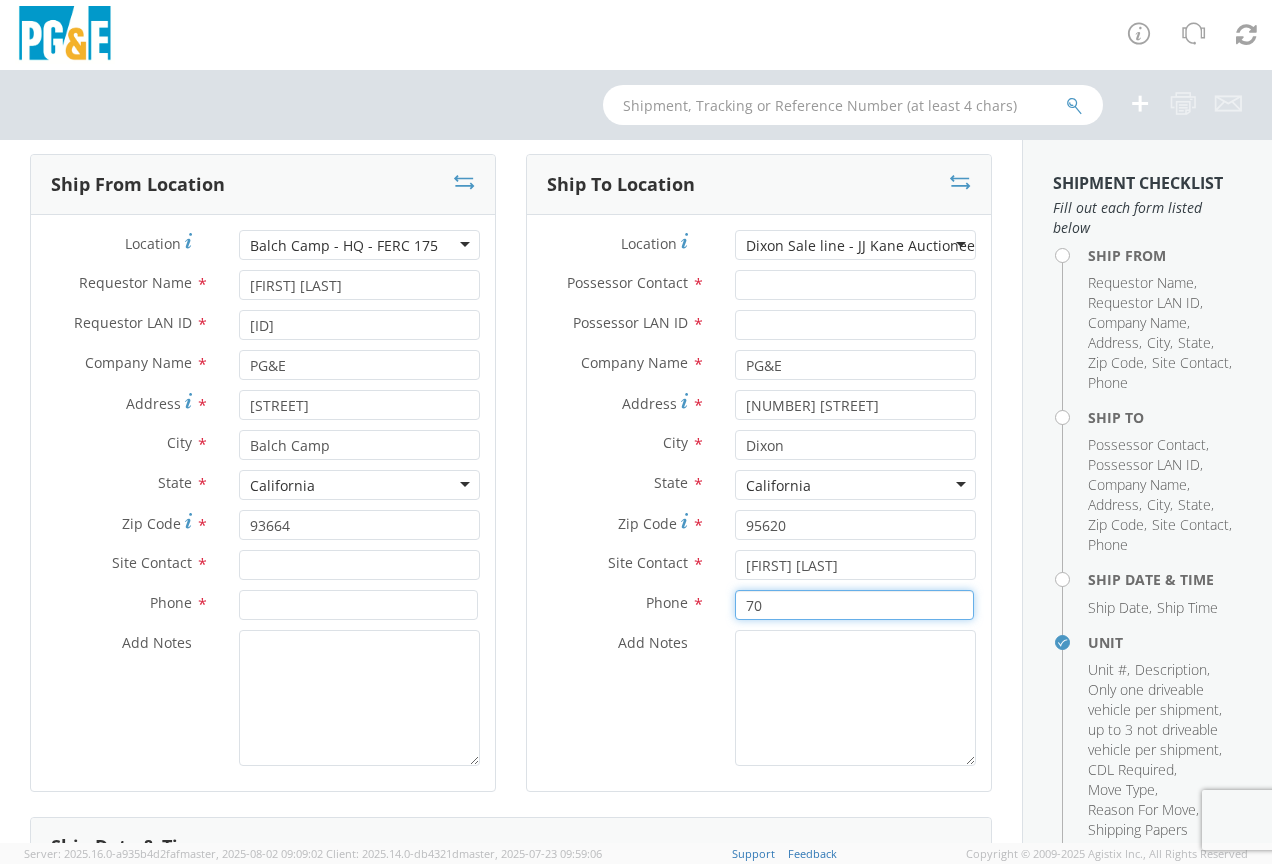 type on "7" 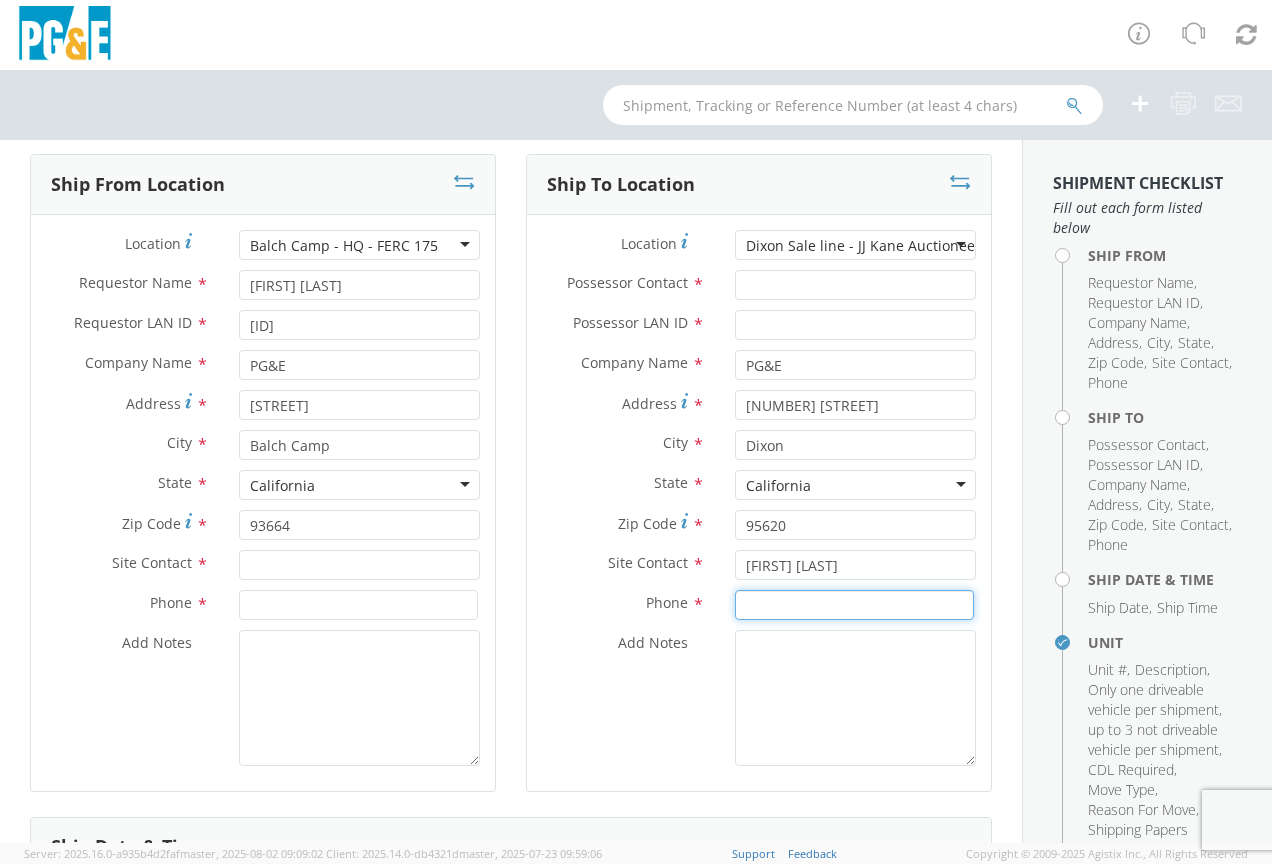 paste on "[PHONE]" 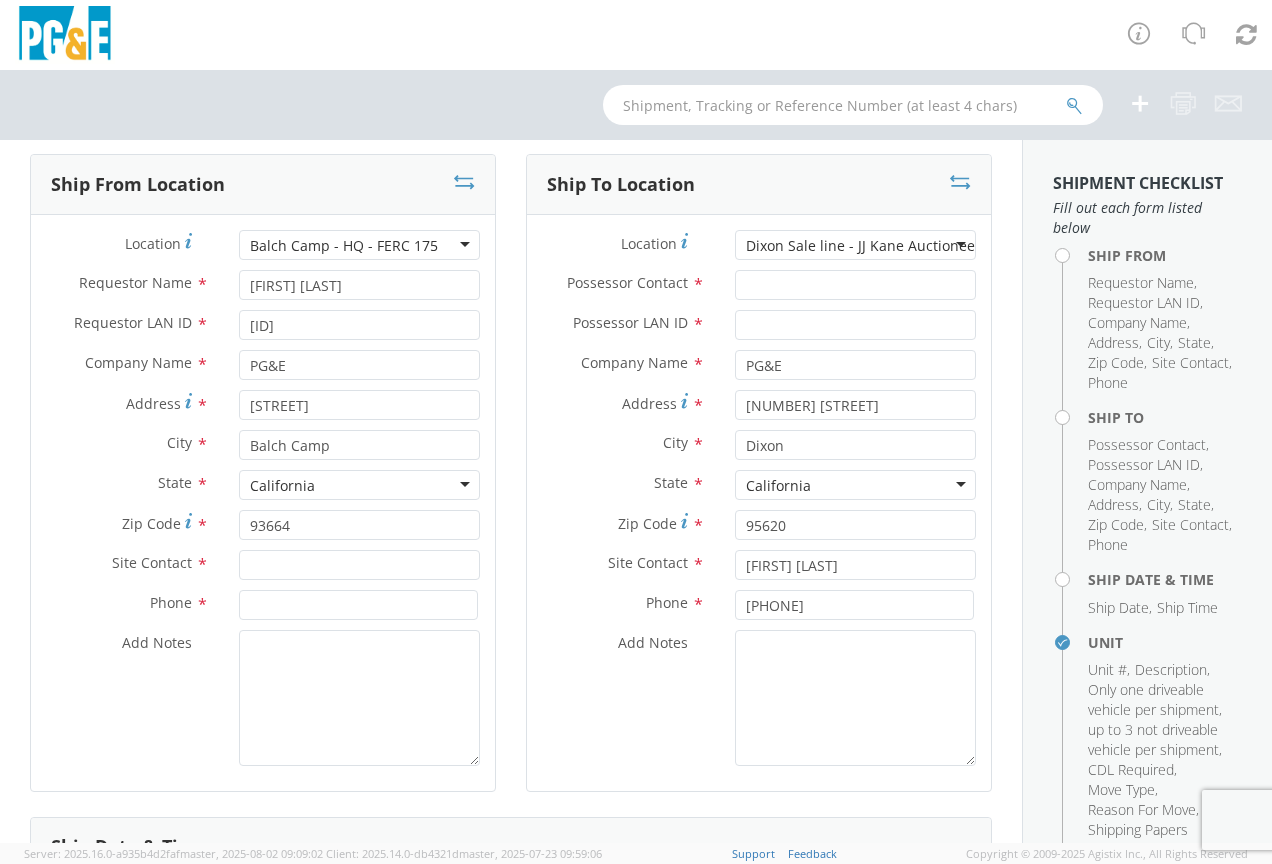 click on "Ship From Location                           Location        *             Balch Camp - HQ - FERC 175 Balch Camp - HQ - FERC 175 (OBSOLETE) BURNEY SC - GC TRAILER (OBSOLETE) BURNEY SC - HYDRO TRAILER (OBSOLETE) OROVILLE SC - OFFICE TRAILER Alameda Office All Others Alpine Sub Alta - Drum-Spaulding (FERC 2310) and Alta PH Alta SC American Truck and Trailer Angels Camp / Motherlode SC Antioch CSO Antioch Gas Operations HQ Antioch Sub Arcata - Jane's Creek Substation Atlantic Sub ATWATER SUBSTATION CAMPUS Auberry SC - Hydro HQ - DWLG Auburn CSO Auburn Regional SC Auburn SC Auburn SC - Engineering Building Avenal PO Box 129 Bahia Substation - Benicia Bakersfield - 3551 Pegasus Dr Bakersfield CSO Bakersfield Office Bakersfield SC - Garage Bakersfield Sub Balch Camp - HQ - FERC 175 Barton Sub Belle Haven Sub Bellevue Sub Bellota Sub Belmont SC - Garage Belmont Sub Benicia Office & Warehouse Benton Sub Berkeley CSO Bethany Compressor Station Bolinas Substation" at bounding box center (263, 473) 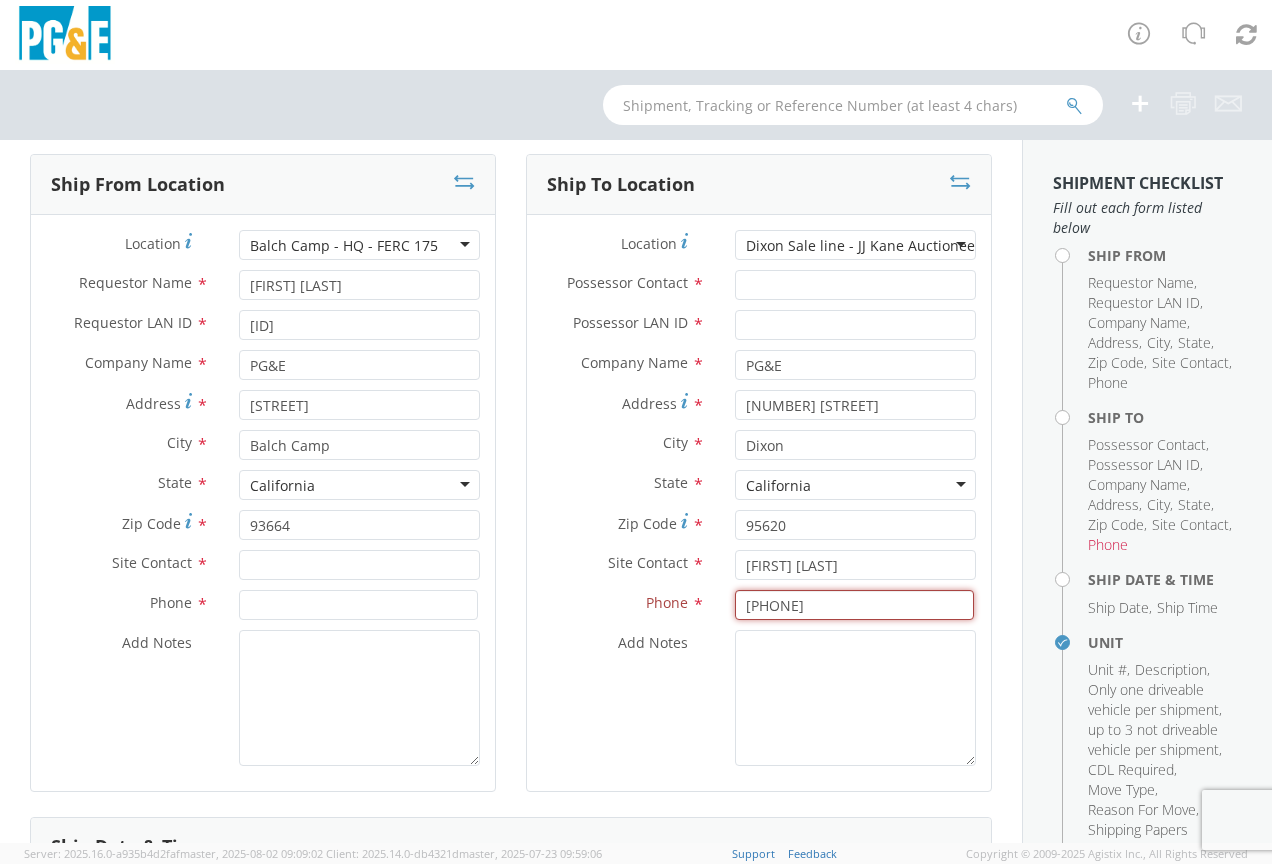 click on "[PHONE]" at bounding box center [854, 605] 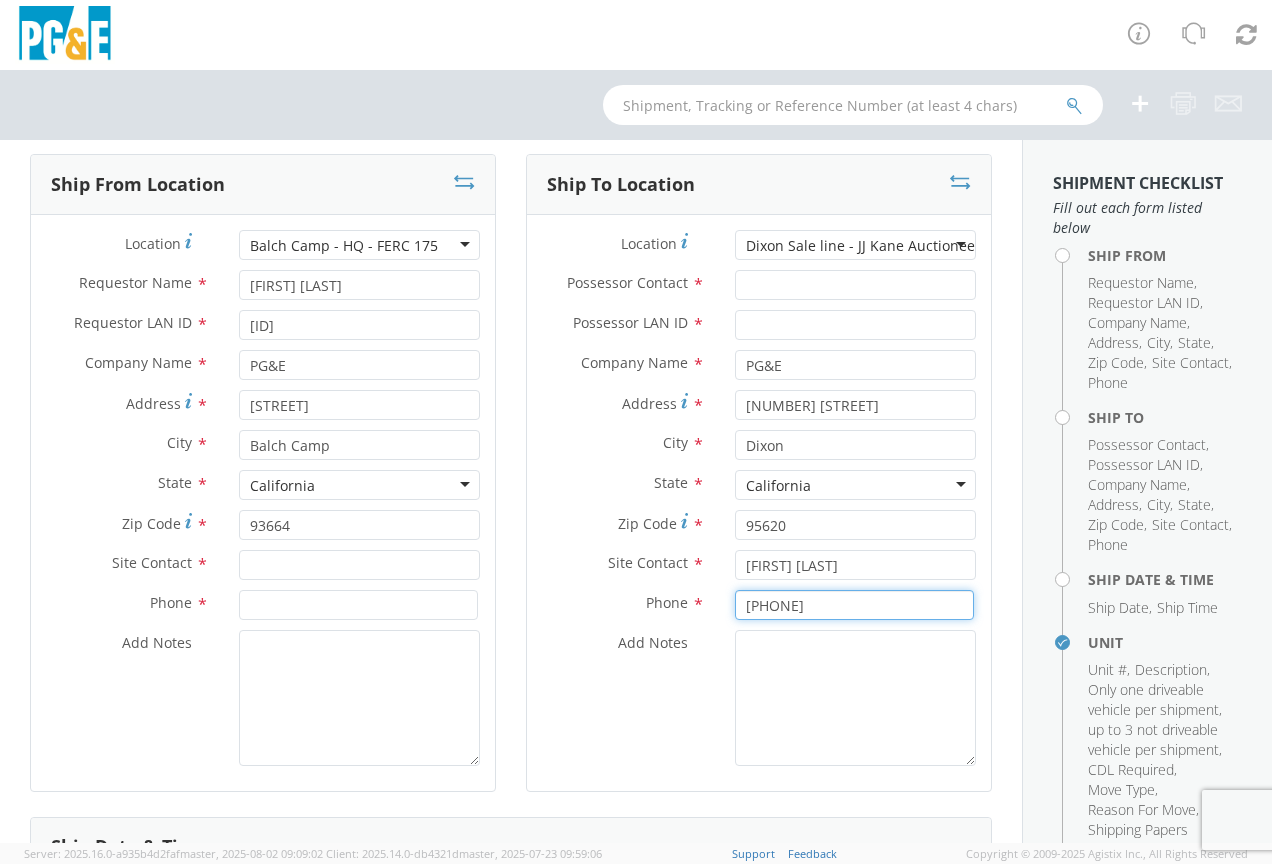 type on "[PHONE]" 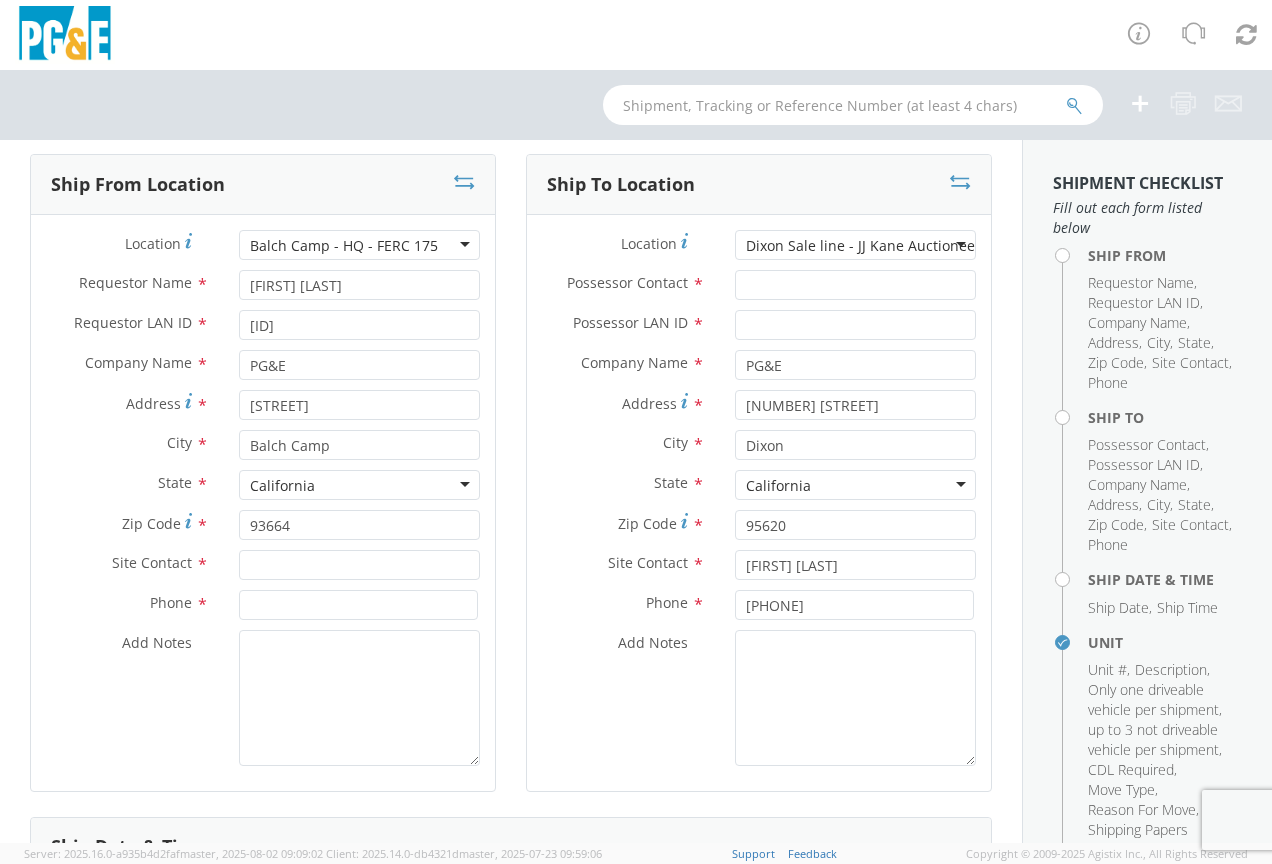 click at bounding box center [359, 565] 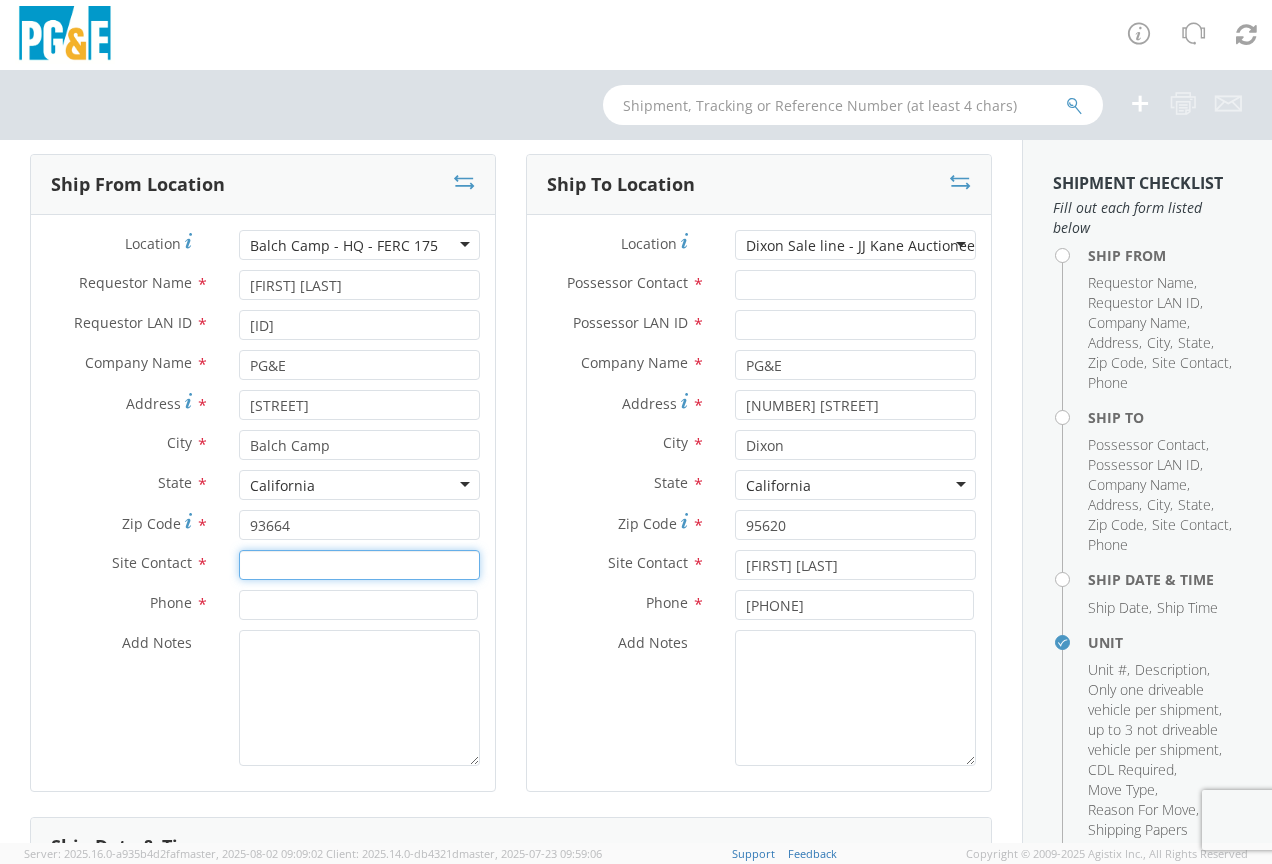 click at bounding box center [359, 565] 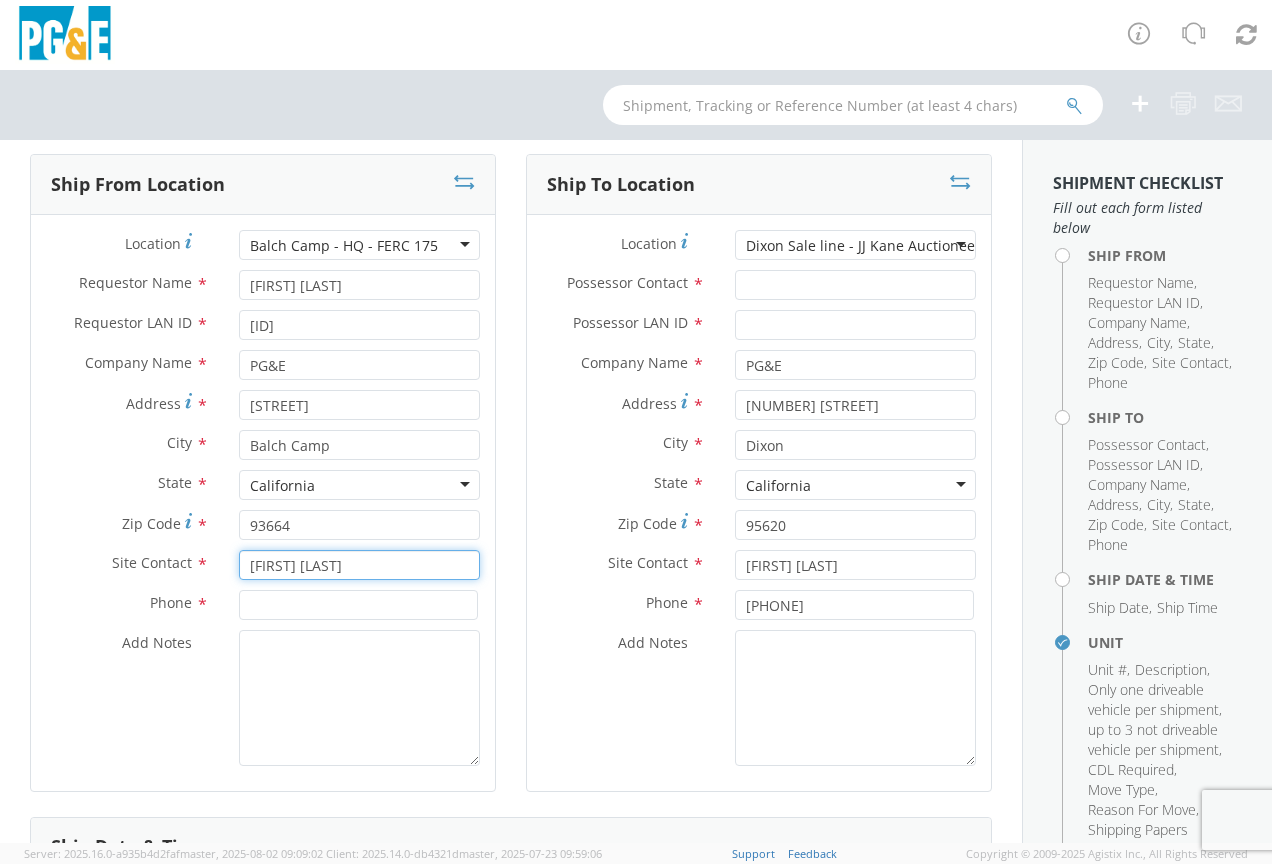 type on "[FIRST] [LAST]" 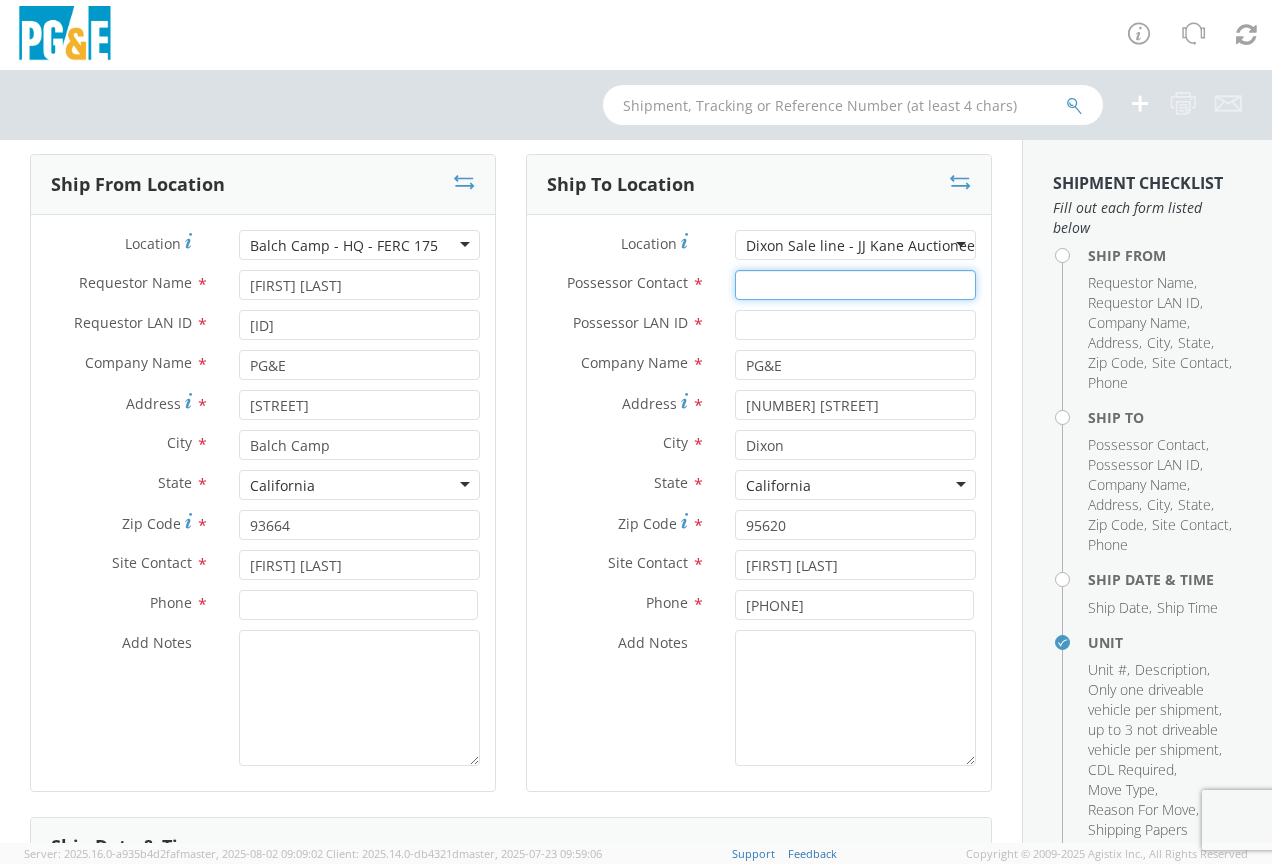 click on "Possessor Contact        *" at bounding box center [855, 285] 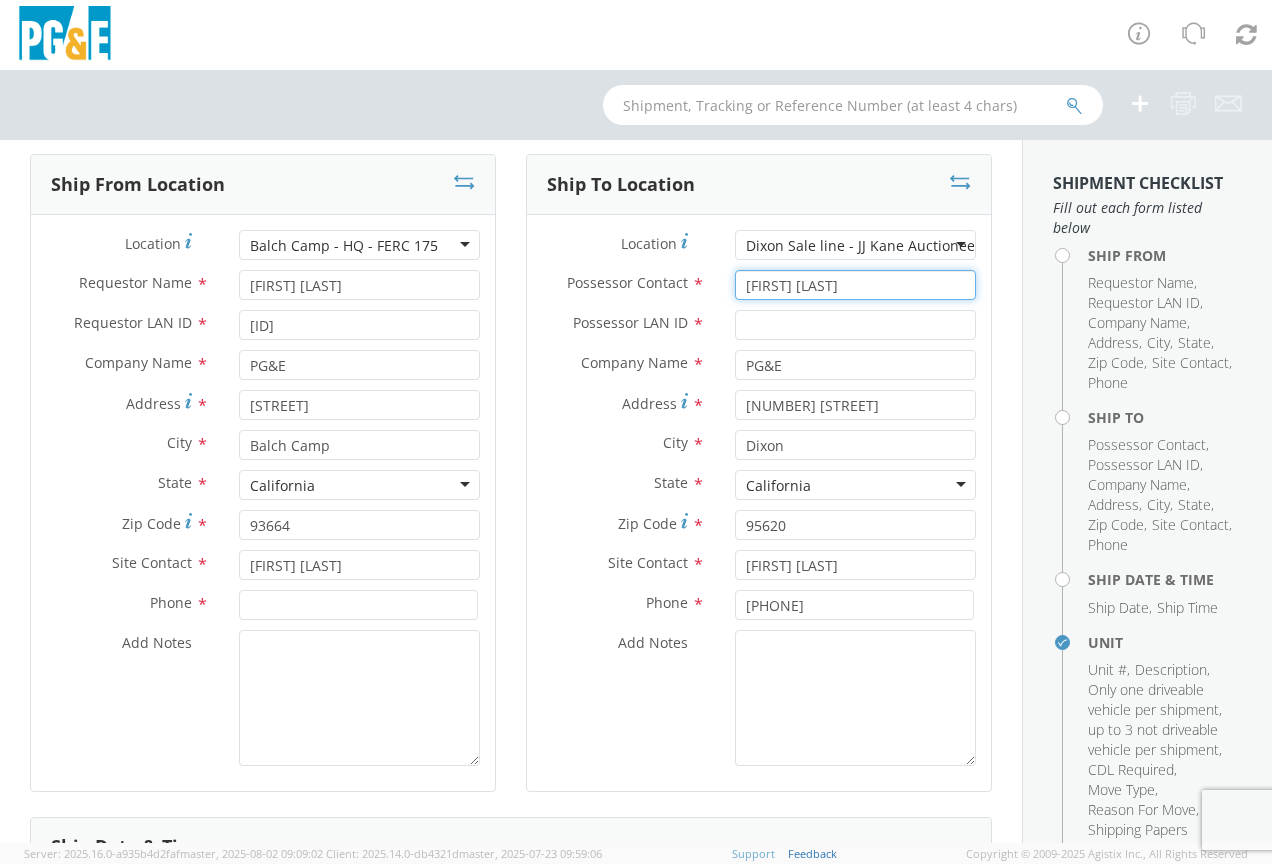 type on "[FIRST] [LAST]" 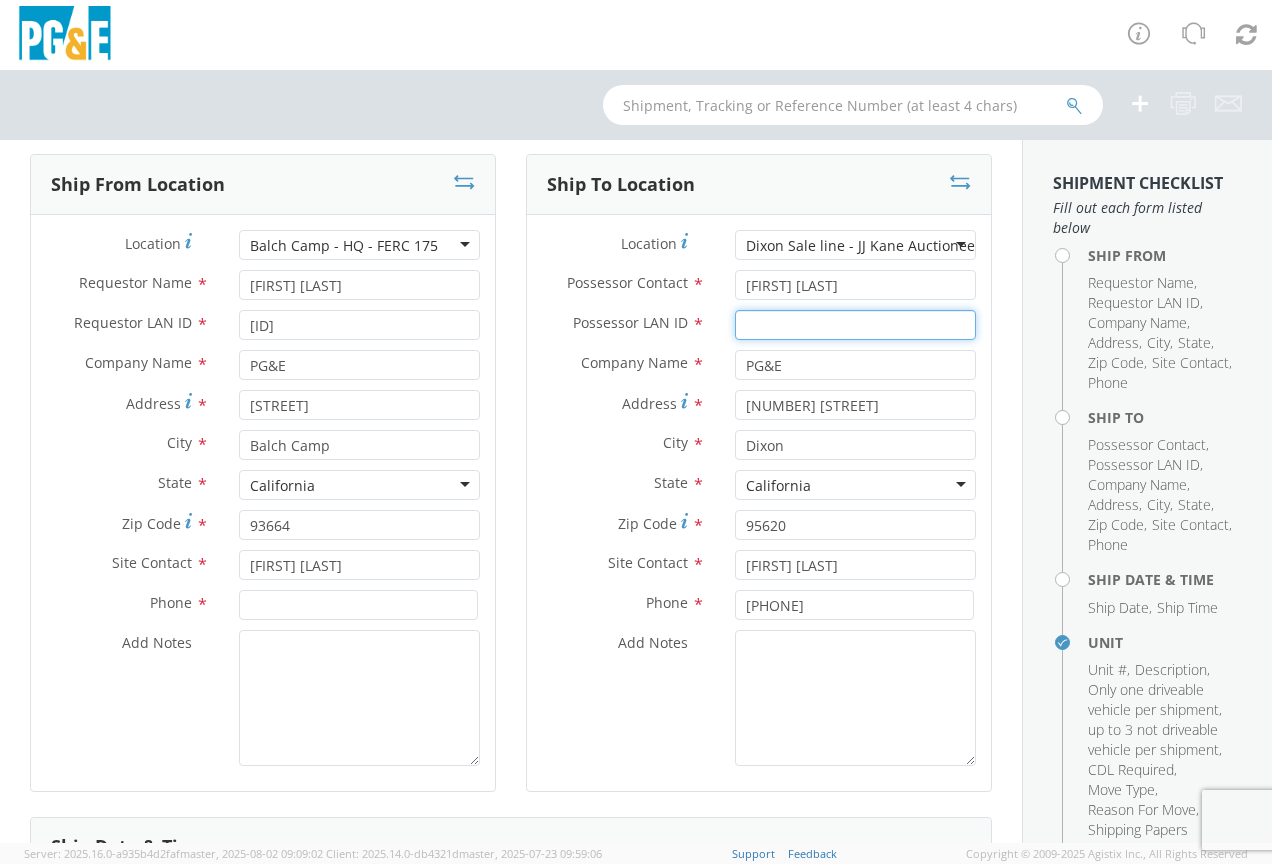click on "Possessor LAN ID        *" at bounding box center (855, 325) 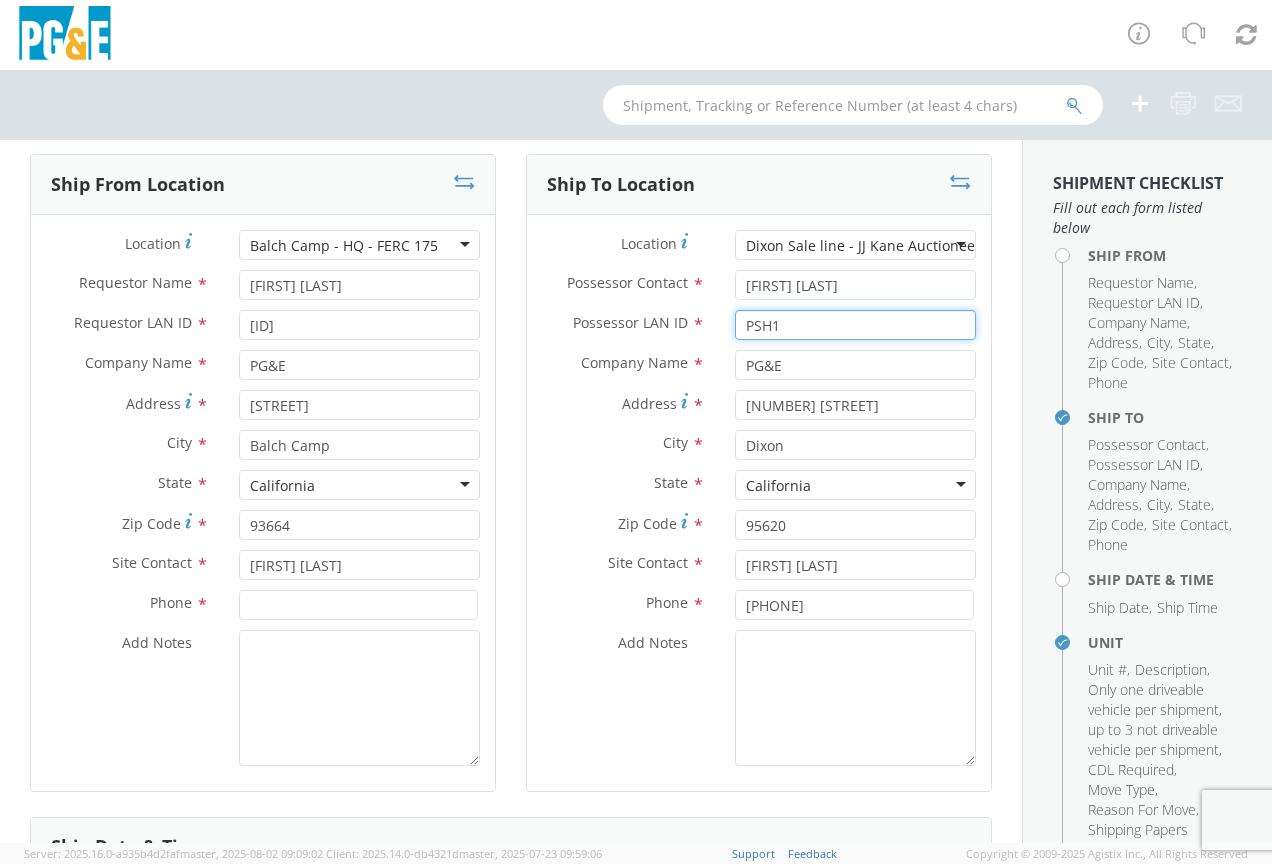type on "PSH1" 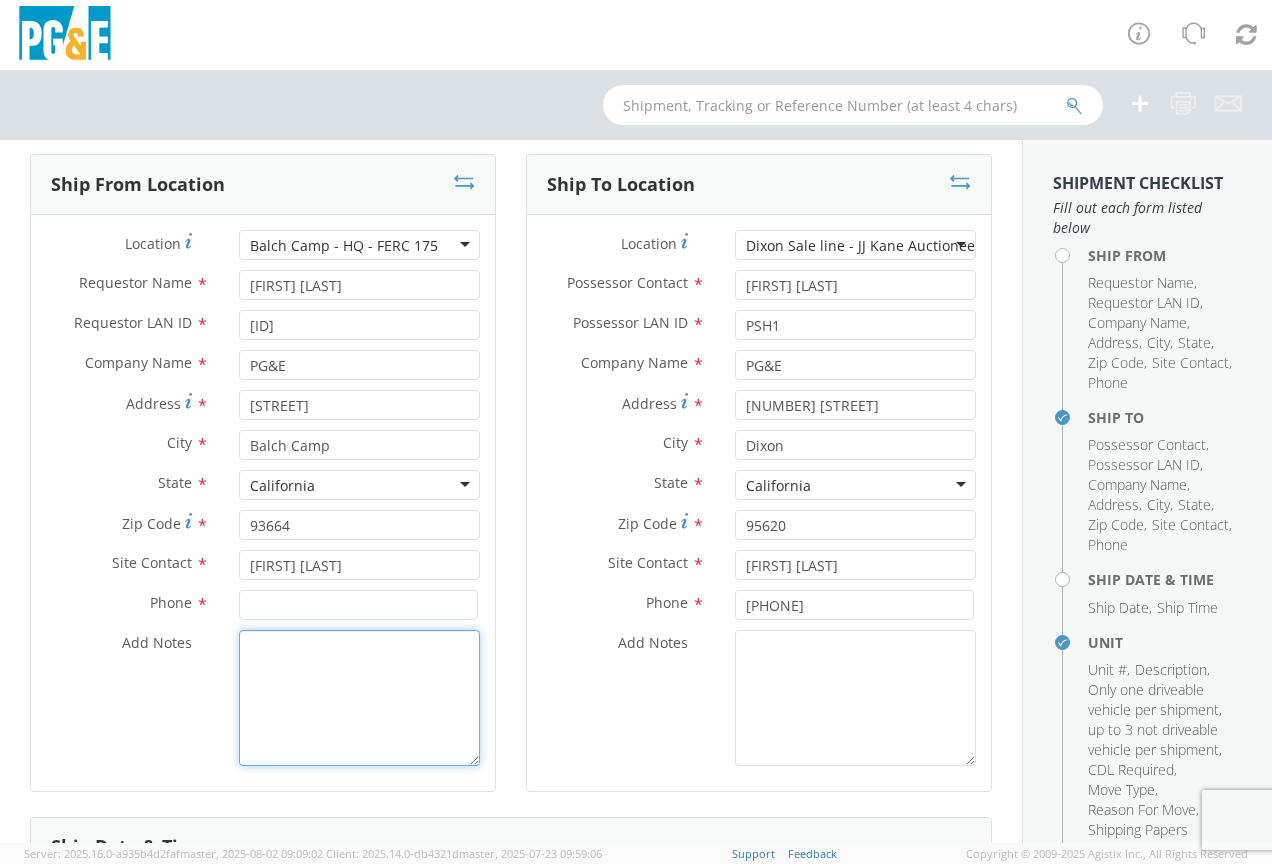 click on "Add Notes        *" at bounding box center (359, 698) 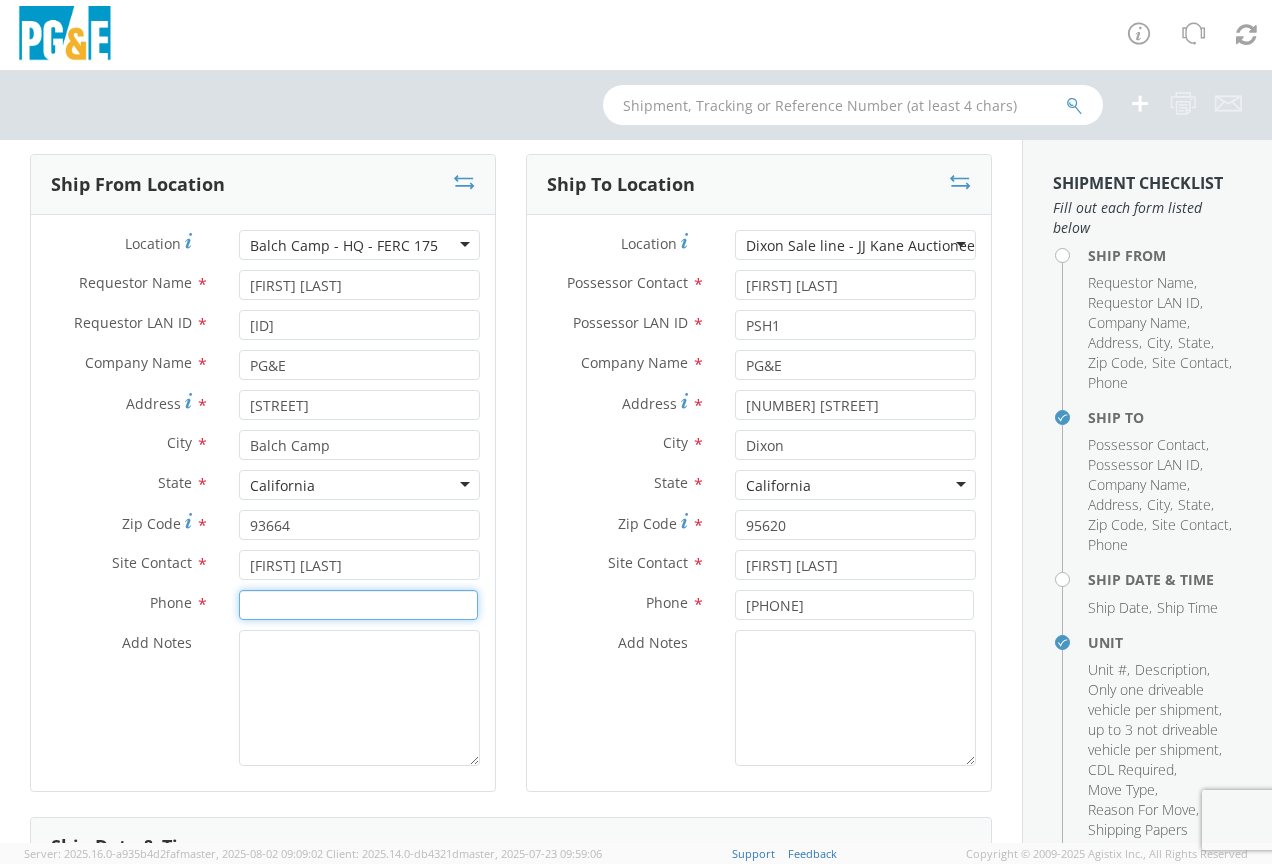 click at bounding box center (358, 605) 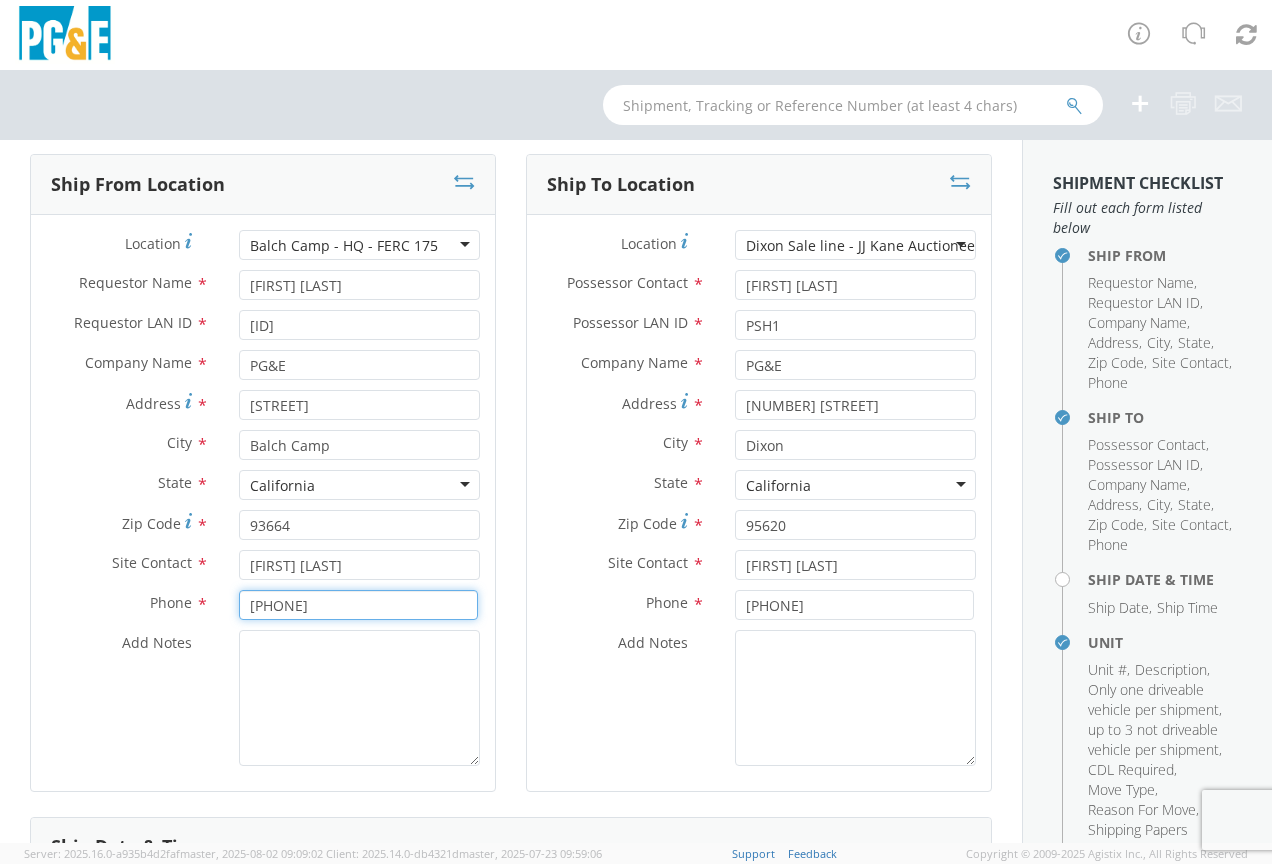 type on "[PHONE]" 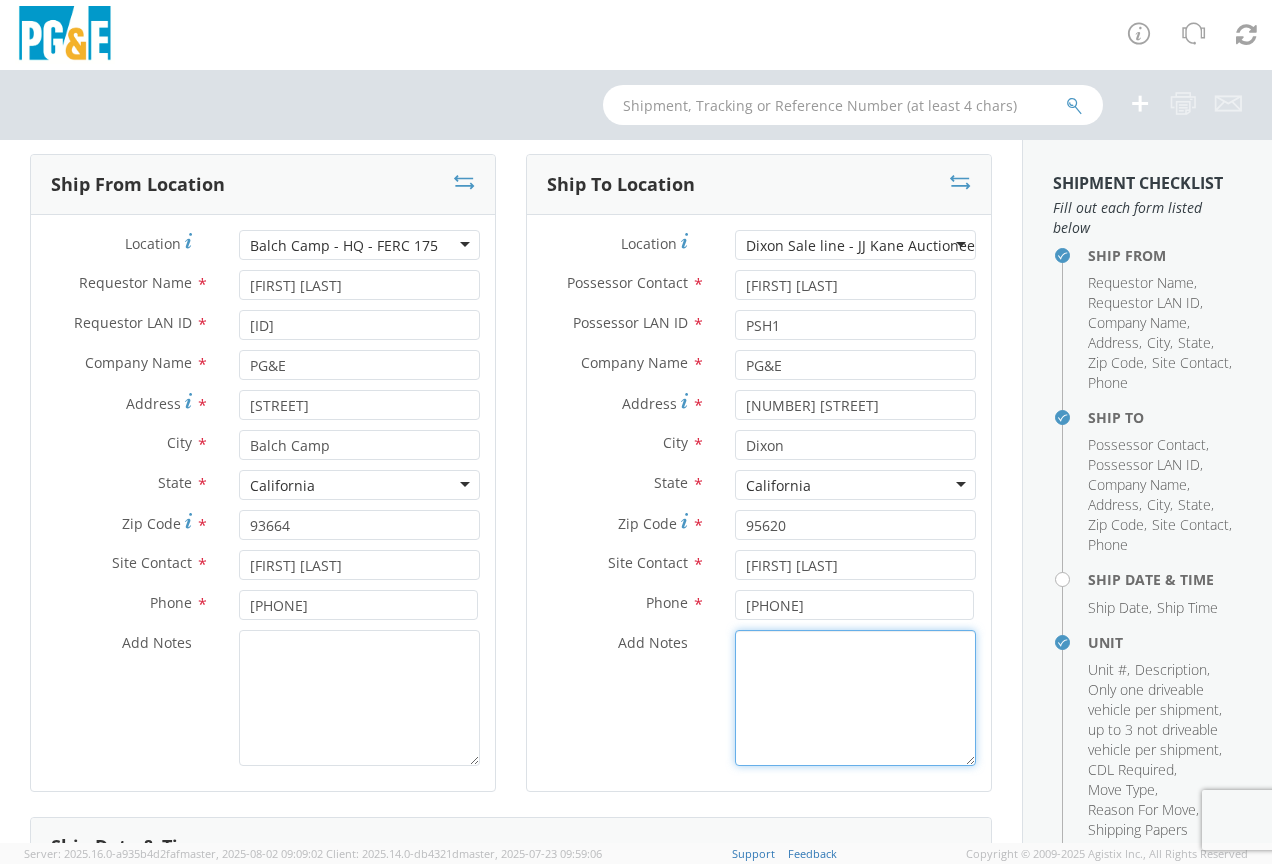 click on "Ship To Location                           Location       *             [CITY] Sale line - [BRAND] Auctioneers - [ID] - [ID] [CITY] Sale line - [BRAND] Auctioneers - [ID] - [ID] (OBSOLETE) BURNEY SC - GC TRAILER (OBSOLETE) BURNEY SC - HYDRO TRAILER (OBSOLETE) OROVILLE SC - OFFICE TRAILER Alameda Office All Others Alpine Sub Alta - Drum-Spaulding (FERC 2310) and Alta PH Alta SC American Truck and Trailer Angels Camp / Motherlode SC Antioch CSO Antioch Gas Operations HQ Antioch Sub Arcata - Jane's Creek Substation Atlantic Sub ATWATER SUBSTATION CAMPUS Auberry SC - Hydro HQ - DWLG Auburn CSO Auburn Regional SC Auburn SC Auburn SC - Engineering Building Avenal PO Box 129 Bahia Substation - Benicia Bakersfield - [NUMBER] [STREET] Bakersfield CSO Bakersfield Office Bakersfield SC - Garage Bakersfield Sub Balch Camp - HQ - FERC 175 Barton Sub Belle Haven Sub Bellevue Sub Bellota Sub Belmont SC - Garage Belmont Sub Benicia Office & Warehouse Benton Sub Berkeley CSO Bethany Compressor Station Bolinas Substation" at bounding box center (759, 485) 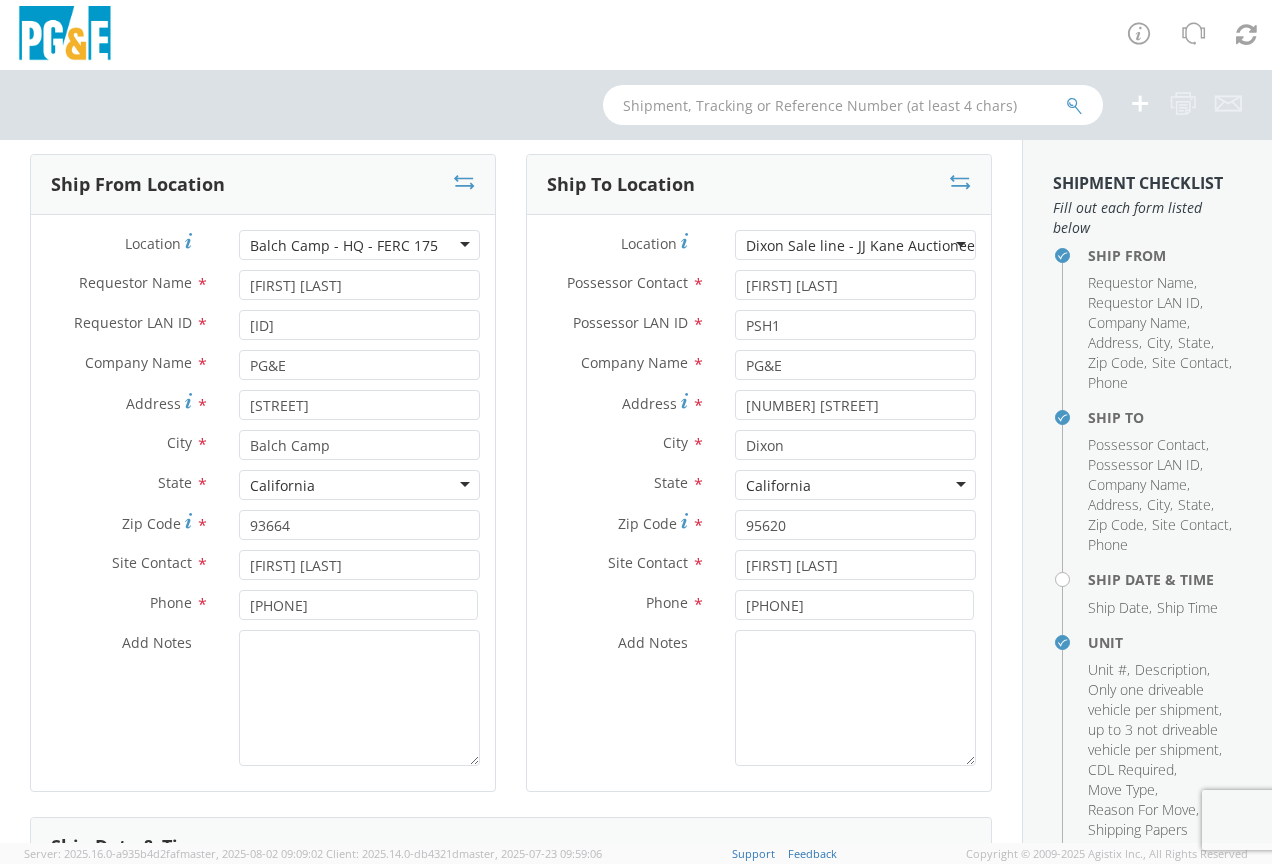 click on "Add Notes        *" at bounding box center (759, 698) 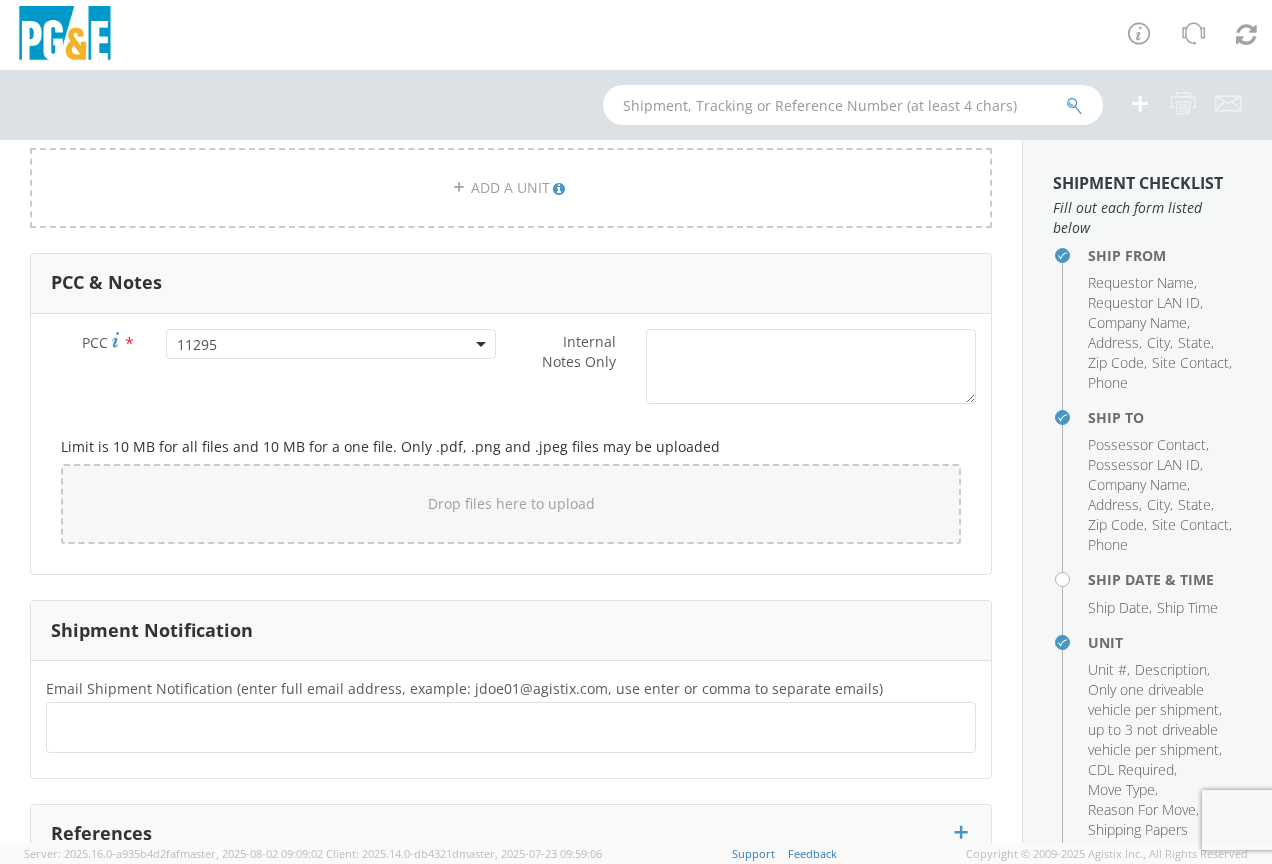 scroll, scrollTop: 1651, scrollLeft: 0, axis: vertical 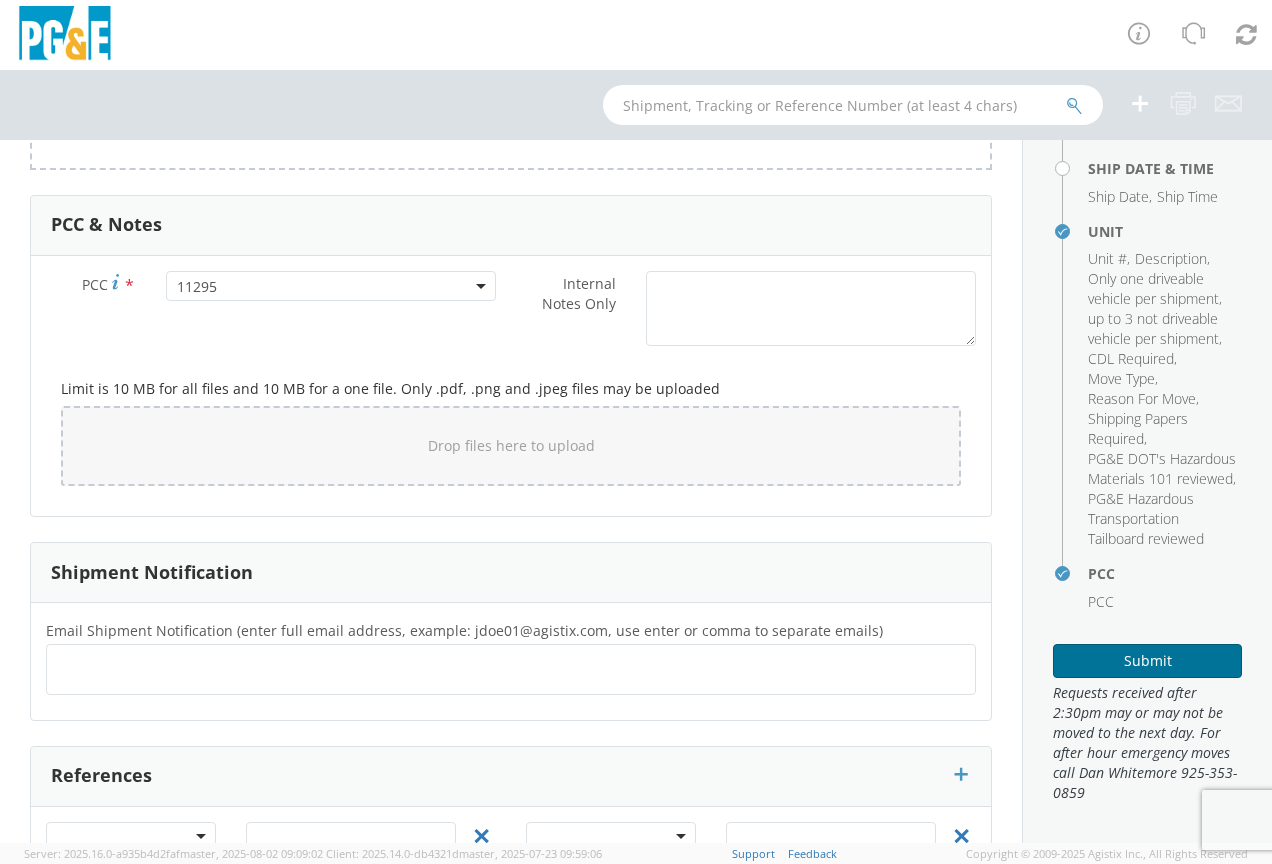 click on "Submit" at bounding box center [1147, 661] 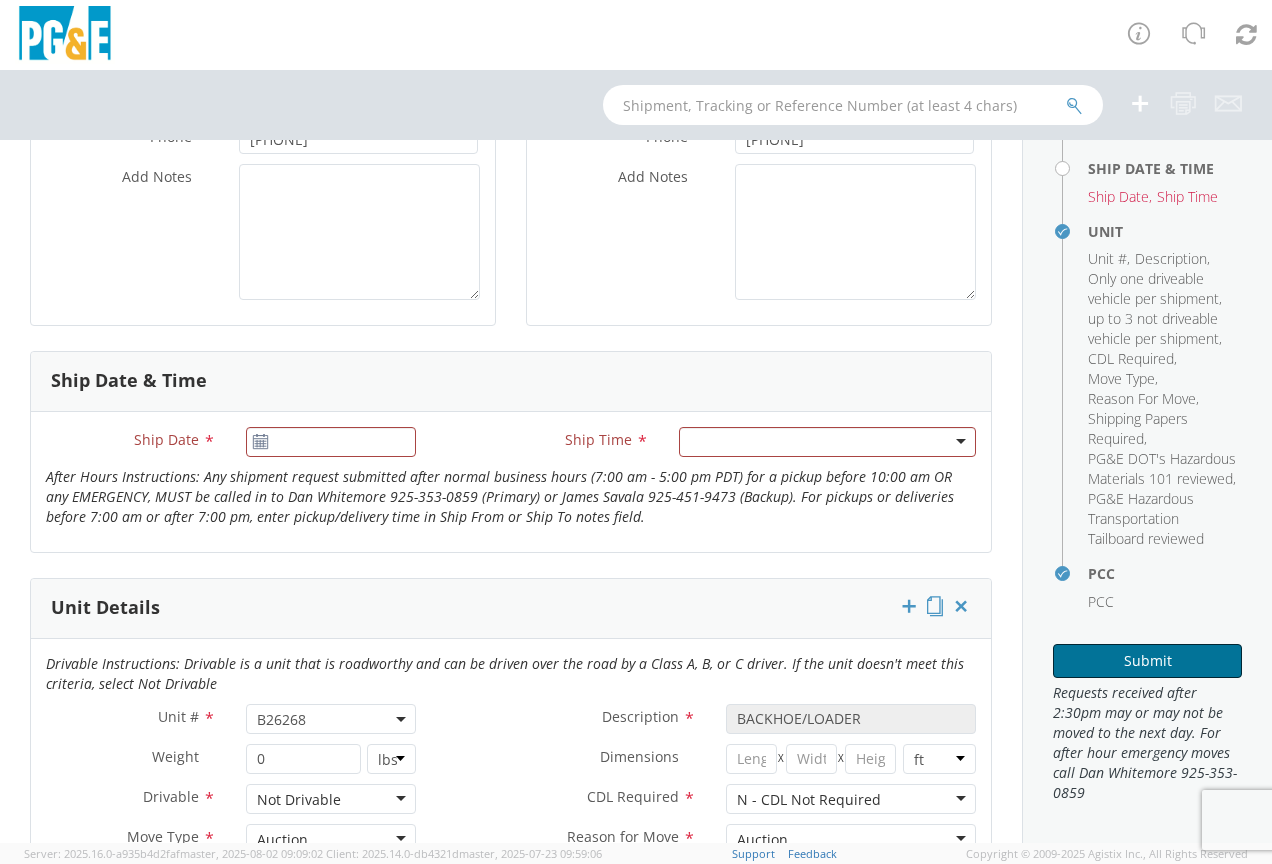 scroll, scrollTop: 551, scrollLeft: 0, axis: vertical 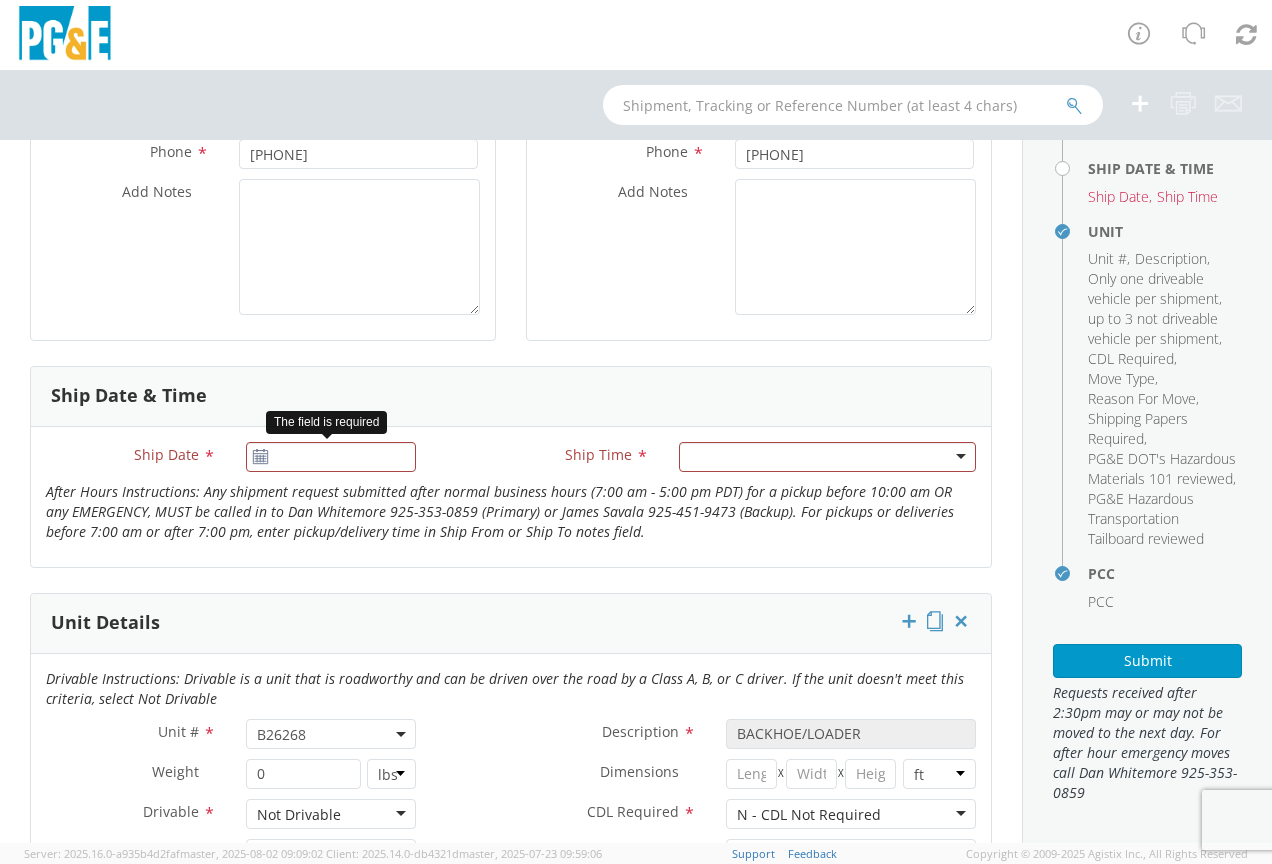 click 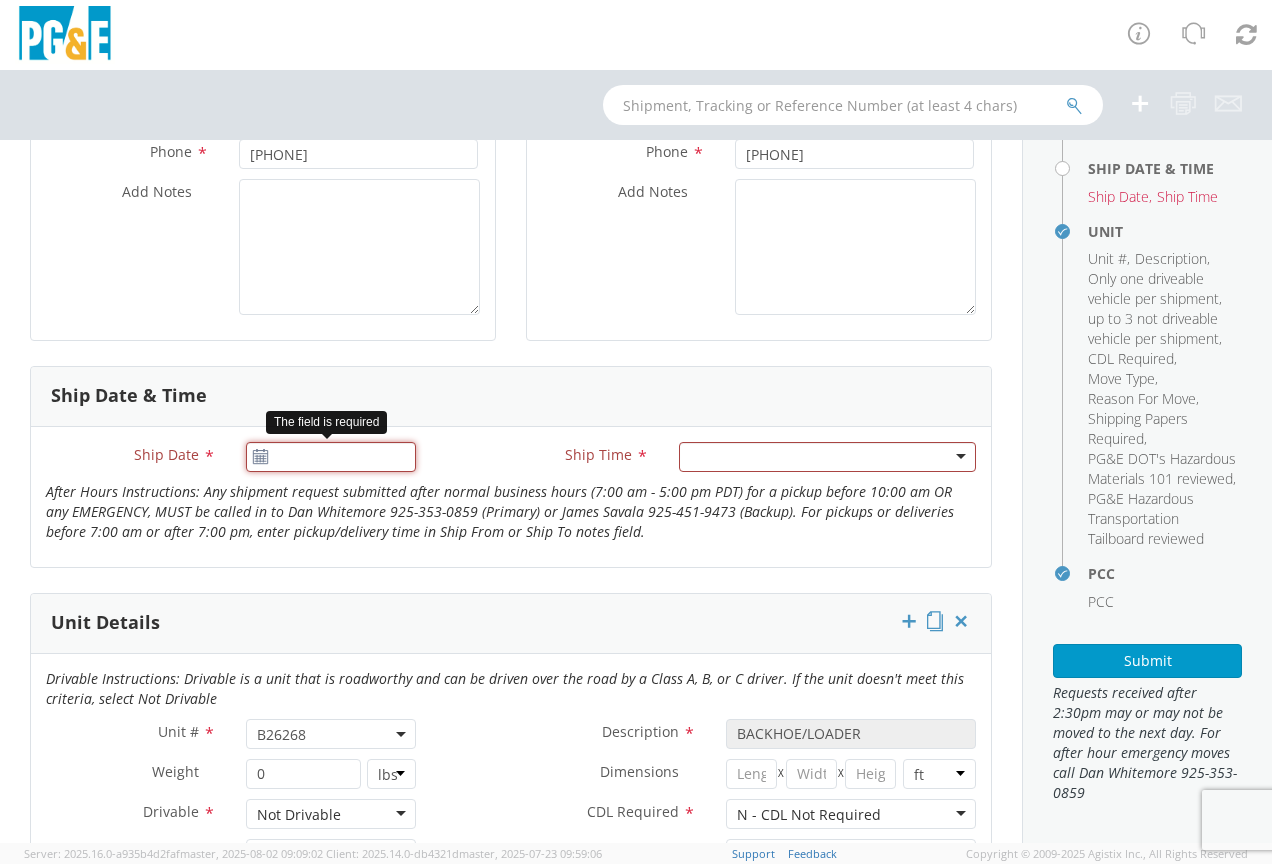 click on "Ship Date        *" at bounding box center [331, 457] 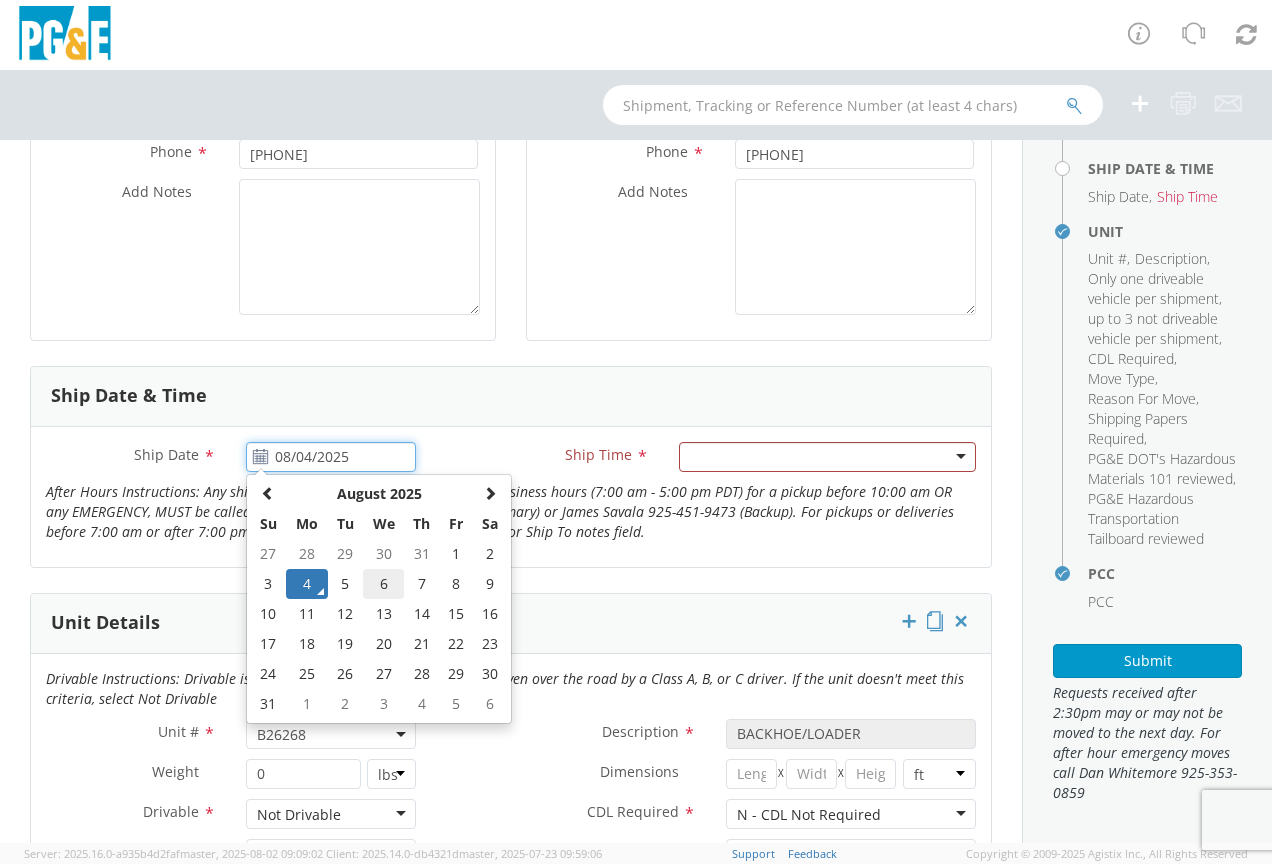 click on "6" 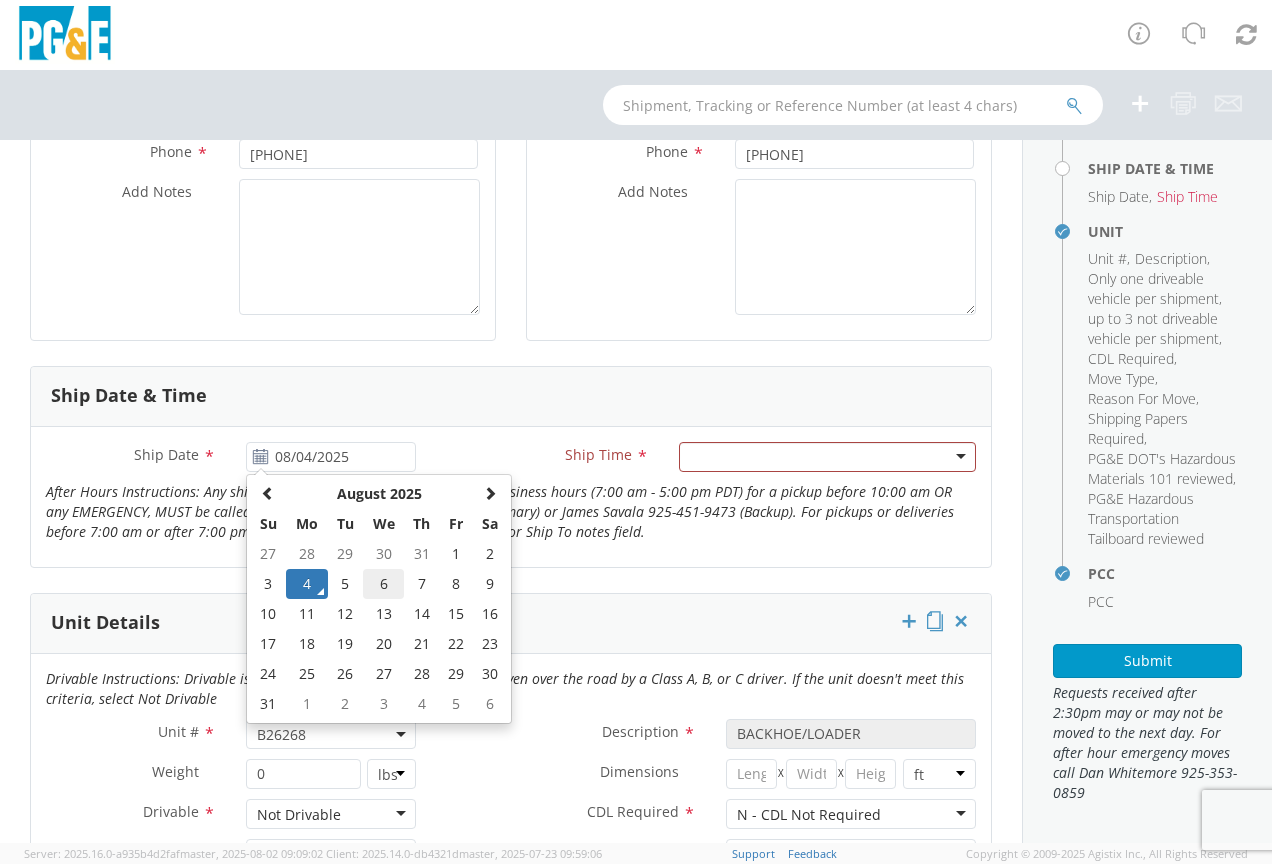 type on "08/06/2025" 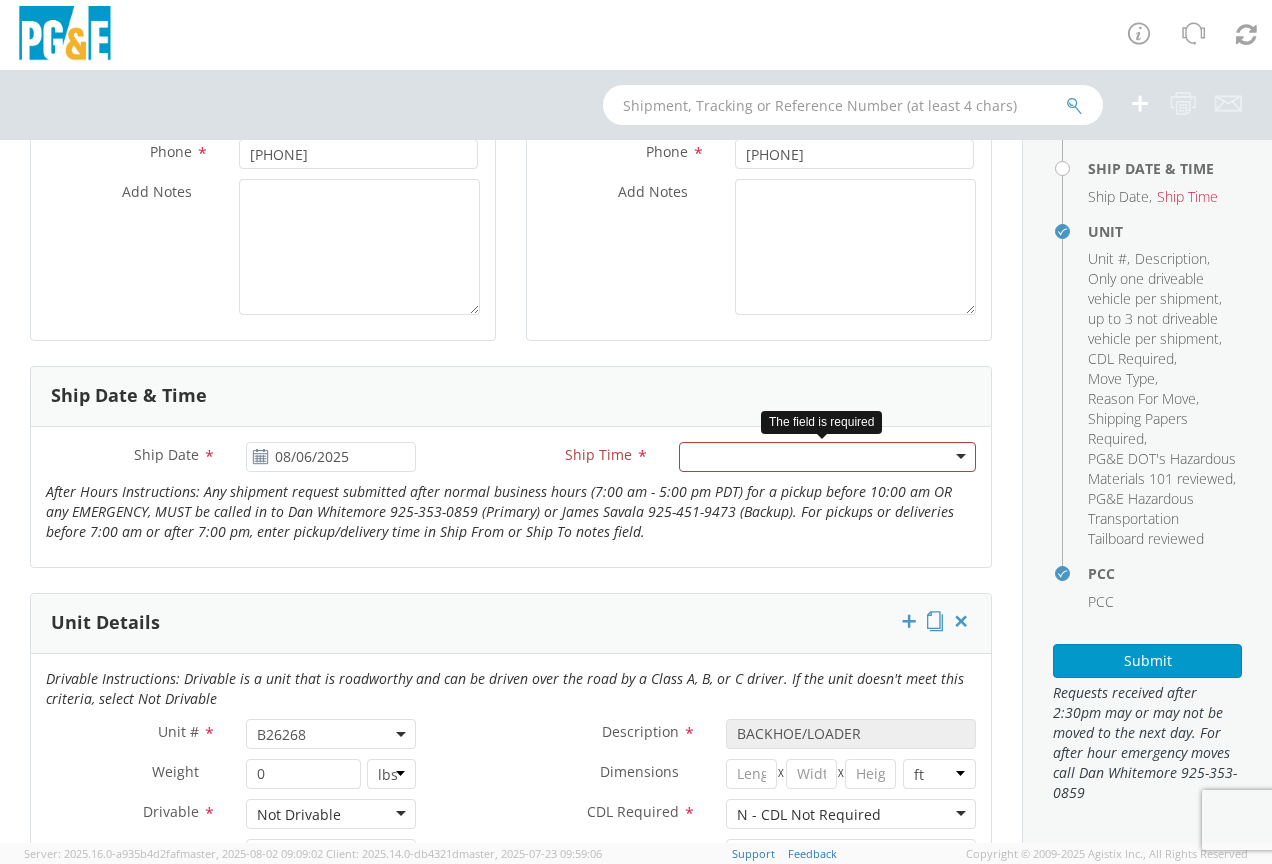 click 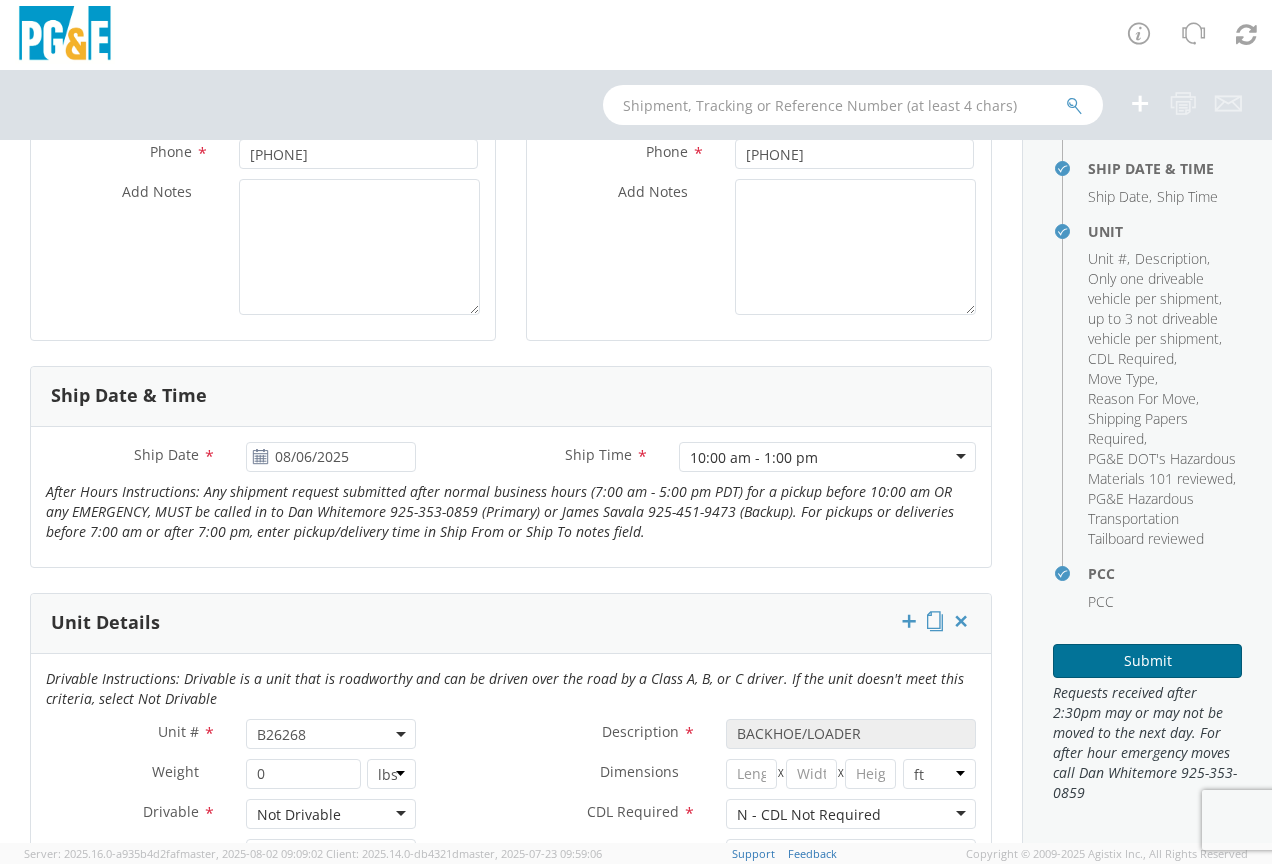 click on "Submit" at bounding box center (1147, 661) 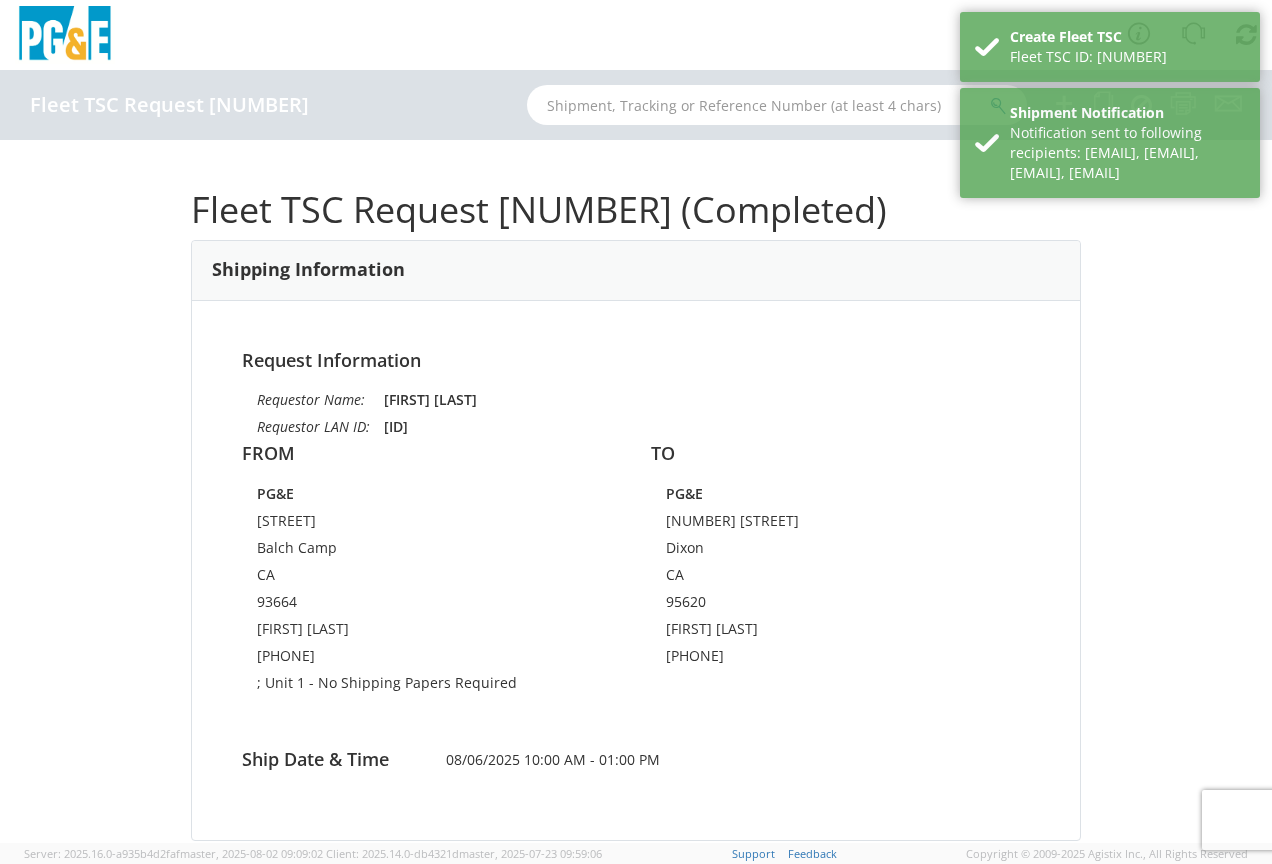click on "Fleet TSC Request [NUMBER] (Completed)           Shipping Information           Request Information                 Requestor Name: [FIRST] [LAST]   Requestor LAN ID: [ID]                                     FROM         PG&E   [STREET]   [CITY]   [STATE]   [ZIP]   [FIRST] [LAST]   [PHONE]   ; Unit 1 - No Shipping Papers Required             TO         PG&E   [NUMBER] [STREET]   [CITY]   [STATE]   [ZIP]   [FIRST] [LAST]   [PHONE]                 Ship Date & Time   08/06/2025 10:00 AM - 01:00 PM                 Units           Unit 1     Unit#  B26268     Product Name  2011 JOHN DEERE 410G 4X4 Diesel   Description  BACKHOE/LOADER   Weight  0 lbs   Dimensions   x  x  ft   Drivable  Not Drivable     CDL Required  N - CDL Not Required   Move Type  Auction     Reason for Move  Auction       Shipping Papers Required  No                       PCC & Notes         PCC   11295         Notes and Instructions             Documents                       Shipment Notifications" at bounding box center (636, 491) 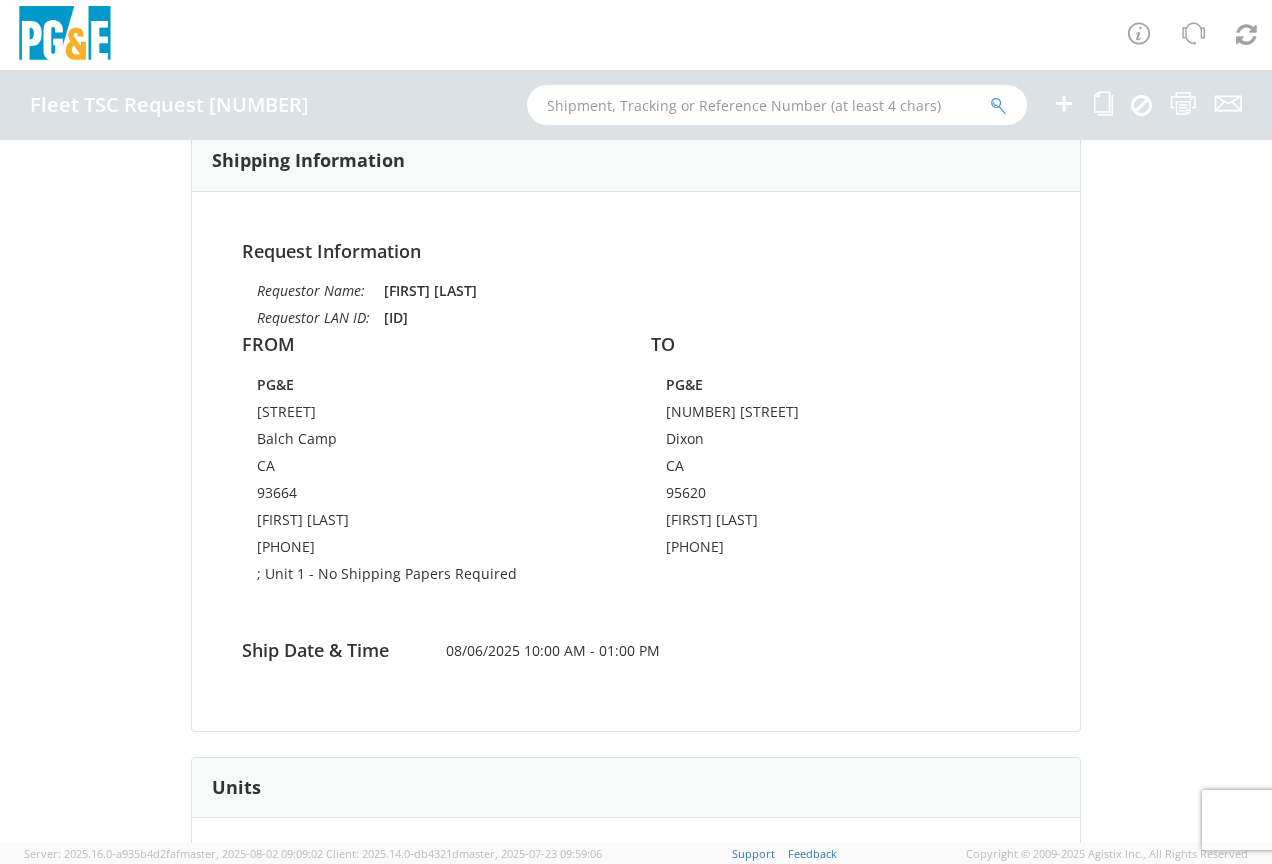 scroll, scrollTop: 0, scrollLeft: 0, axis: both 